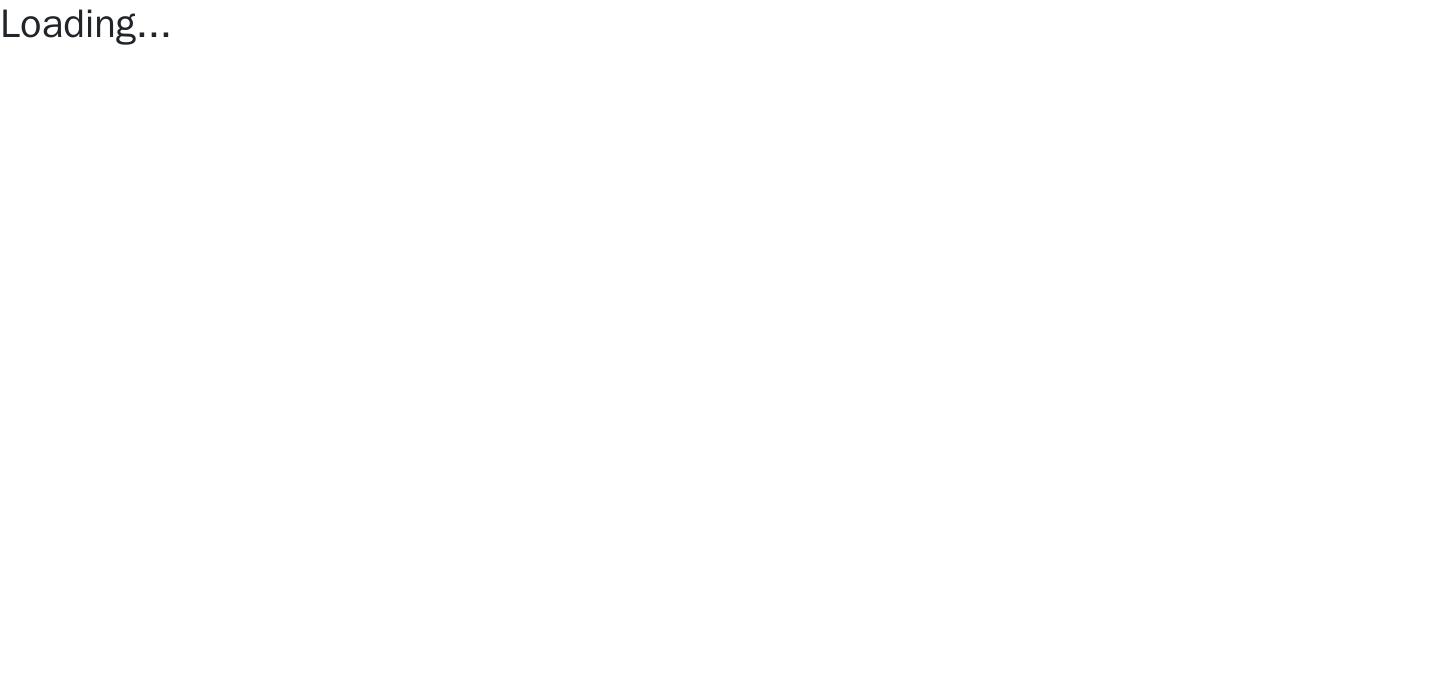 scroll, scrollTop: 0, scrollLeft: 0, axis: both 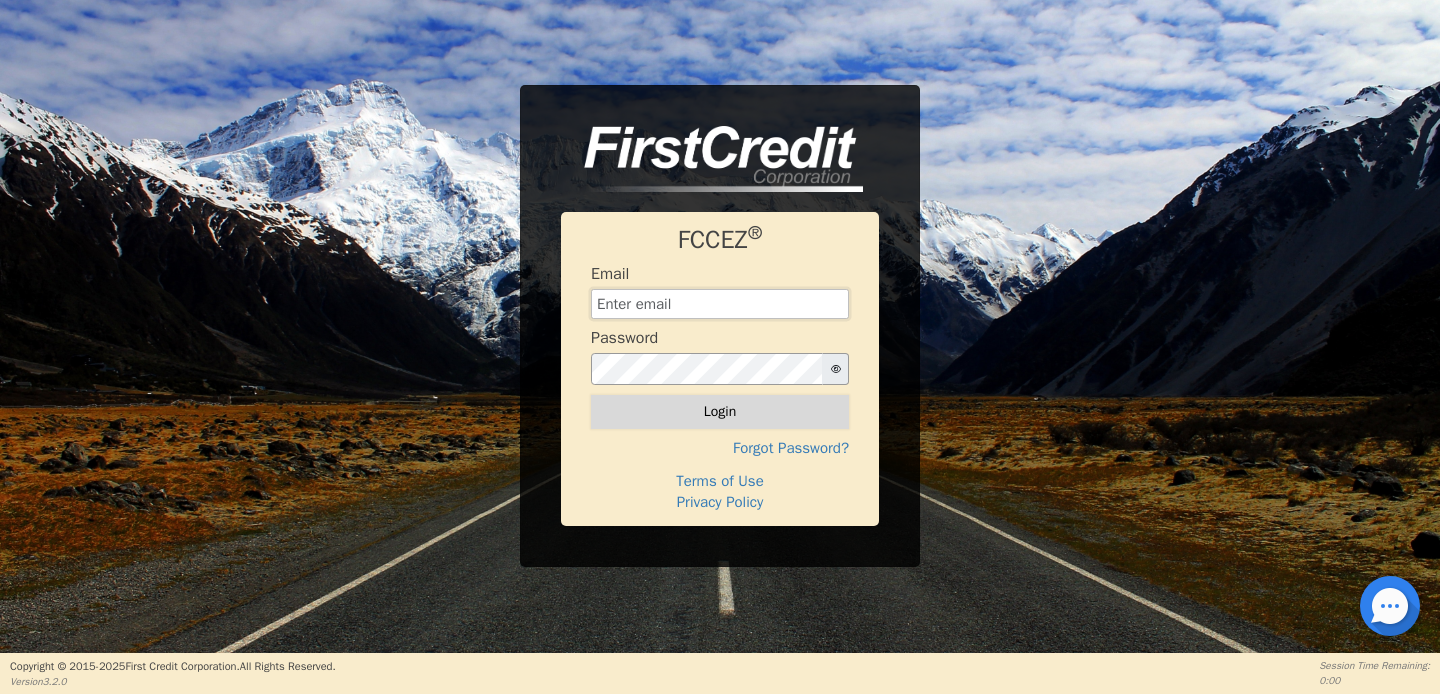type on "amindrainbow@[EMAIL]" 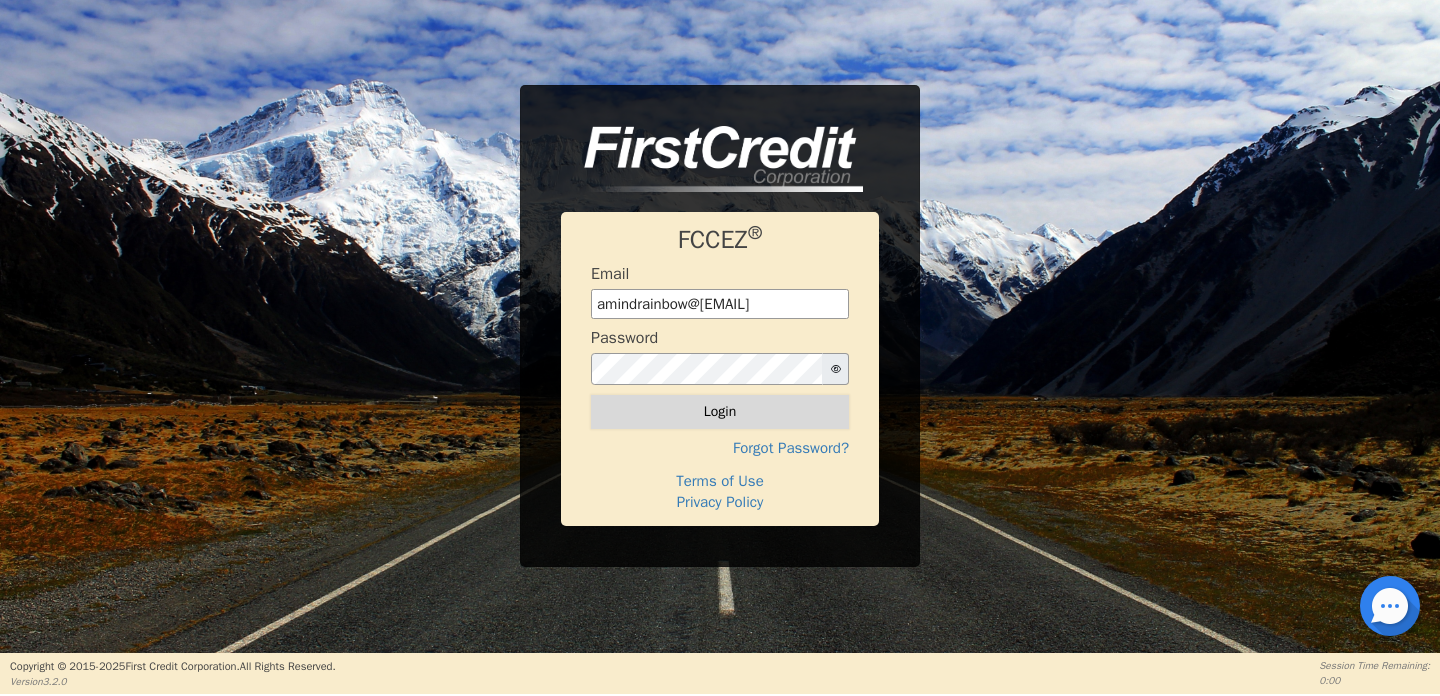 click on "Login" at bounding box center [720, 412] 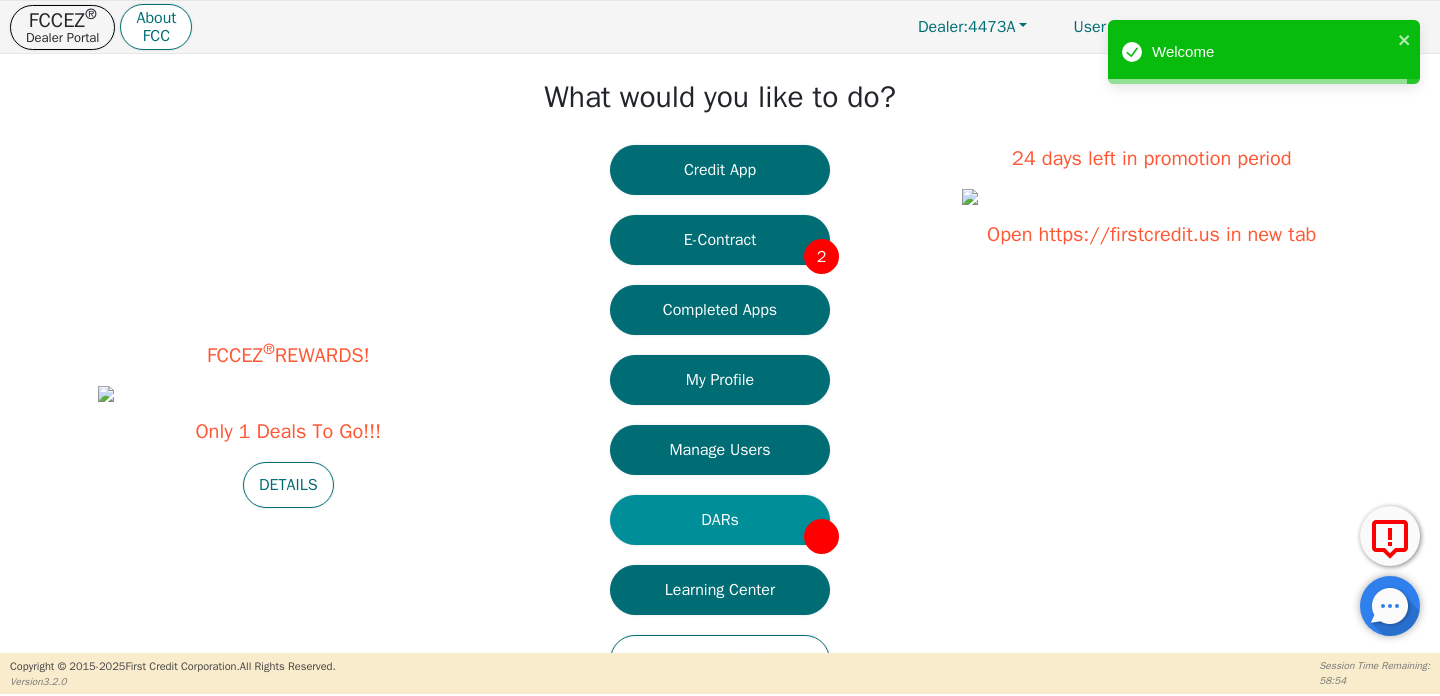 click on "DARs" at bounding box center (720, 520) 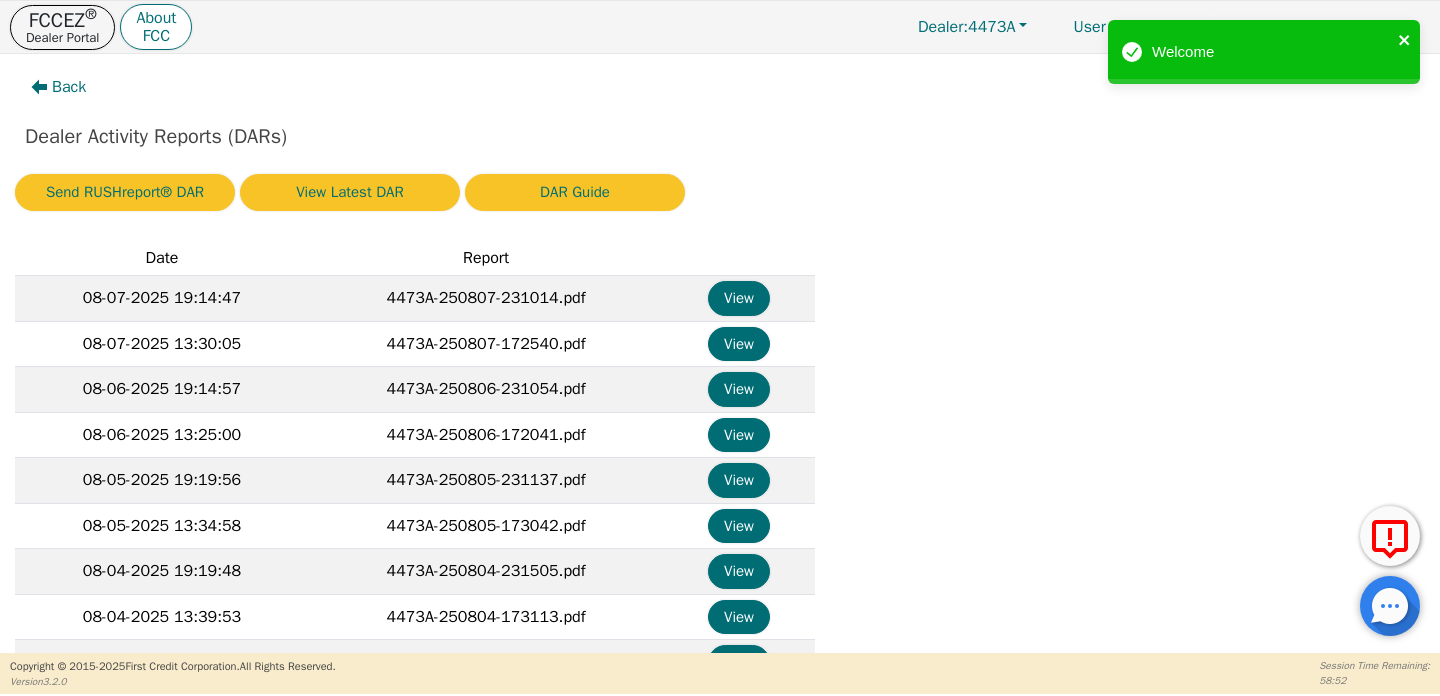 click 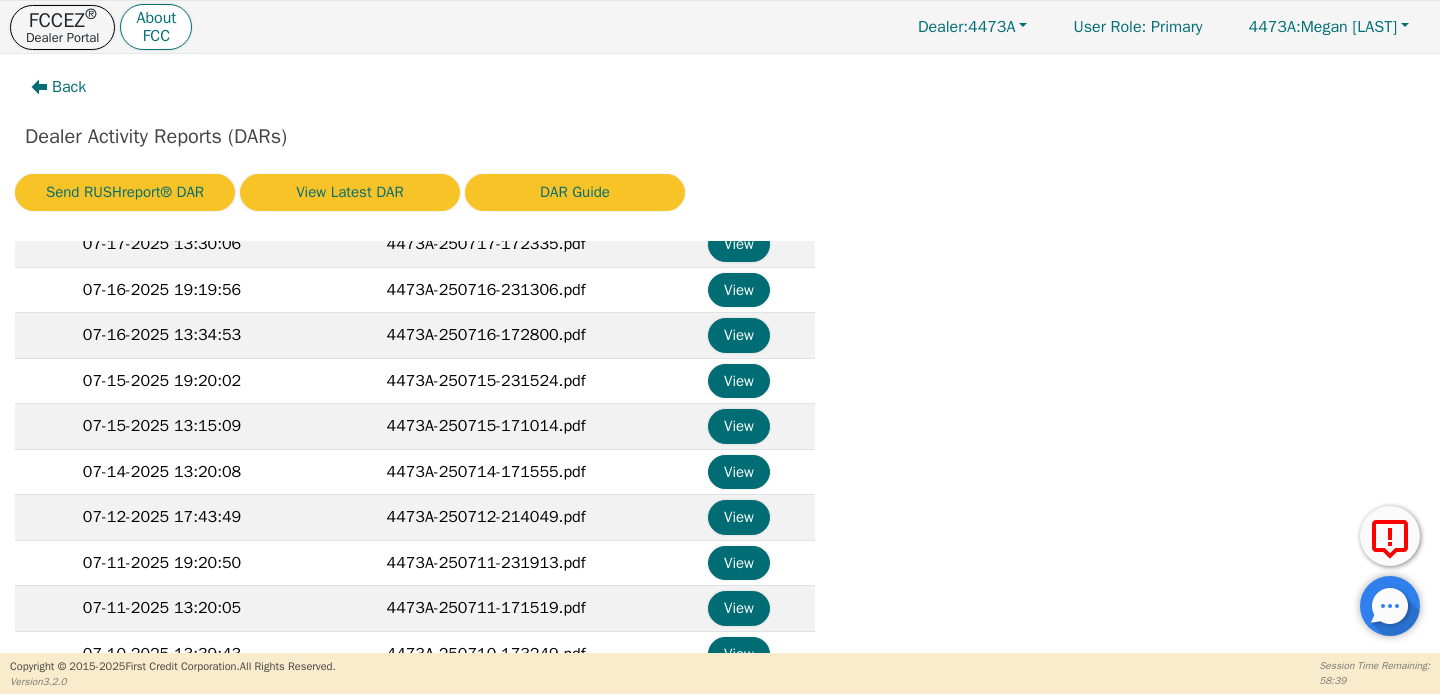 scroll, scrollTop: 1458, scrollLeft: 0, axis: vertical 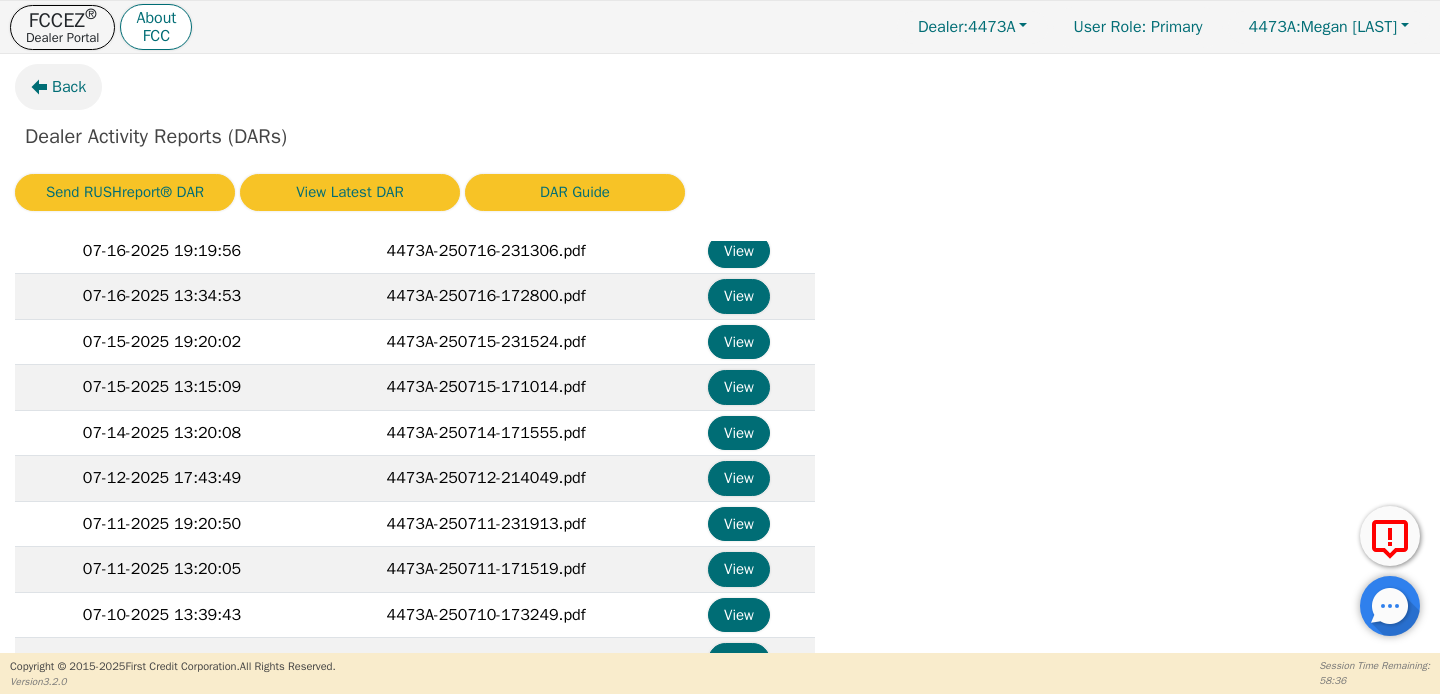 click on "Back" at bounding box center (58, 87) 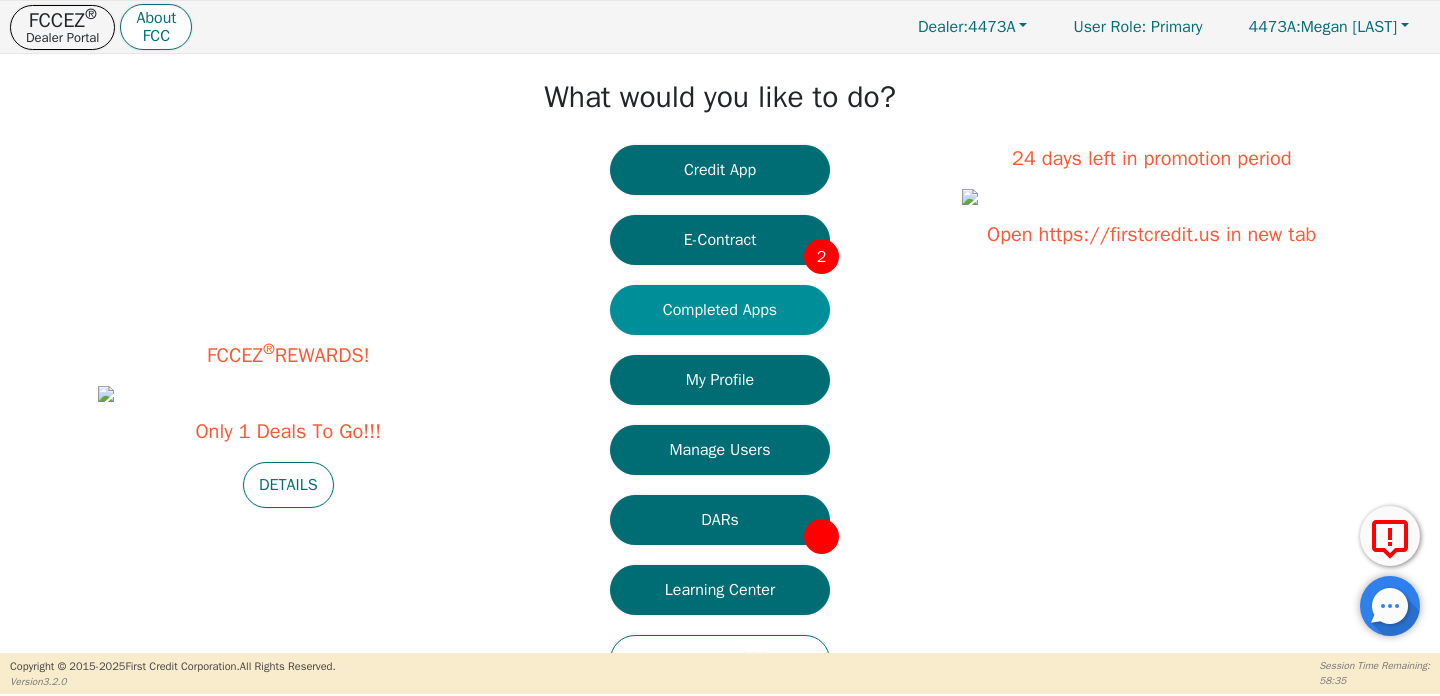 click on "Completed Apps" at bounding box center [720, 310] 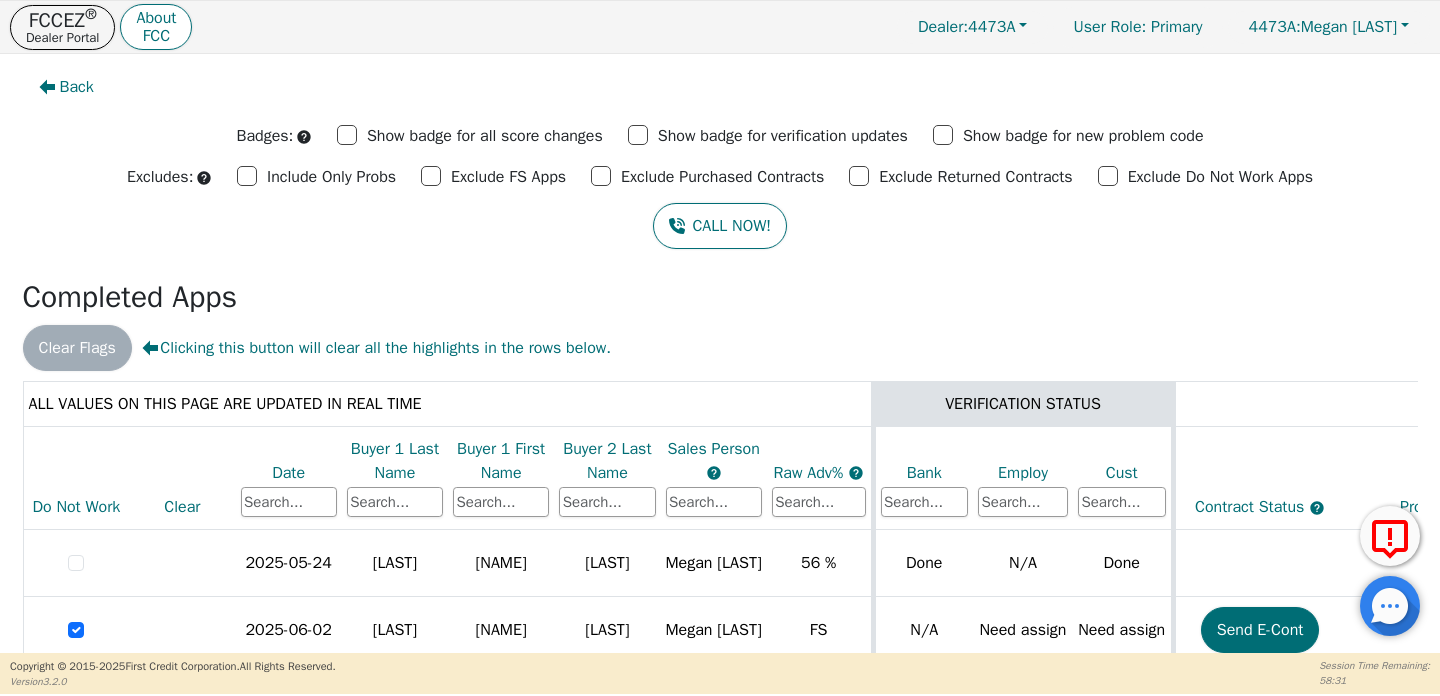 scroll, scrollTop: 150, scrollLeft: 0, axis: vertical 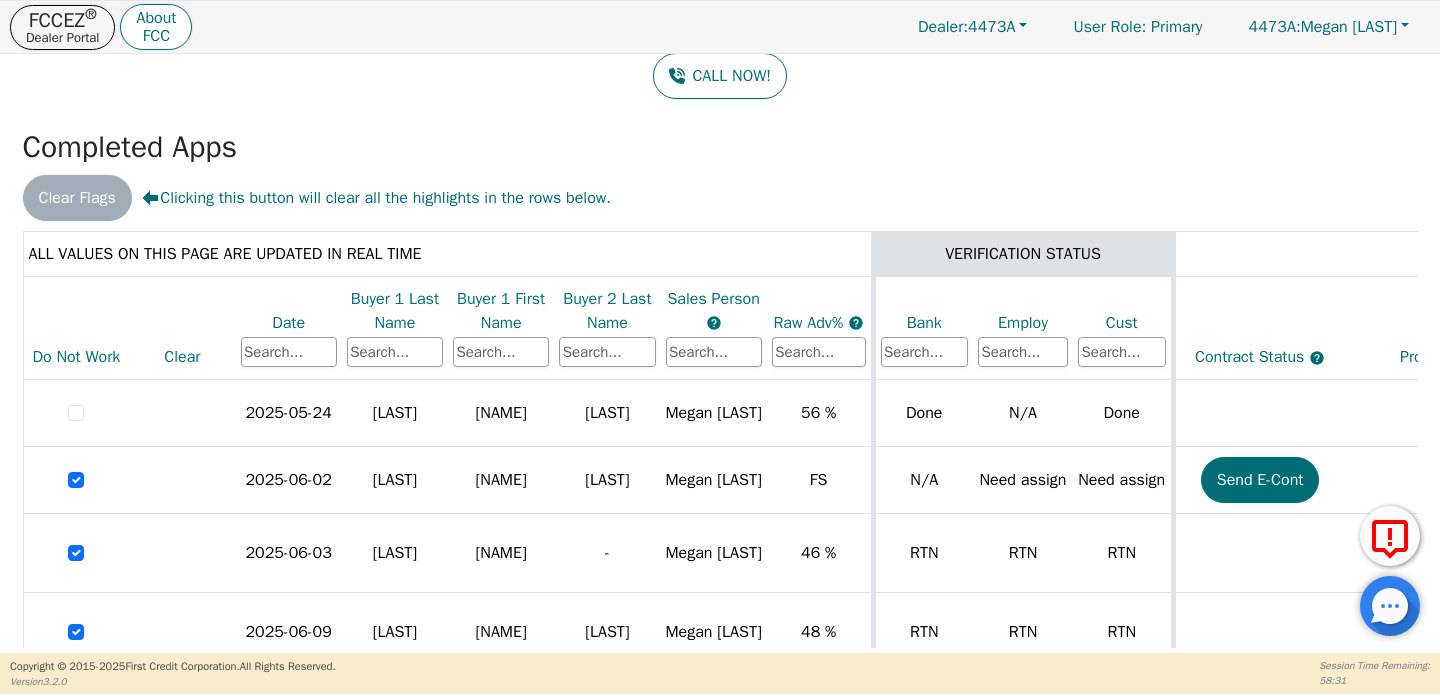 click on "Date" at bounding box center (289, 323) 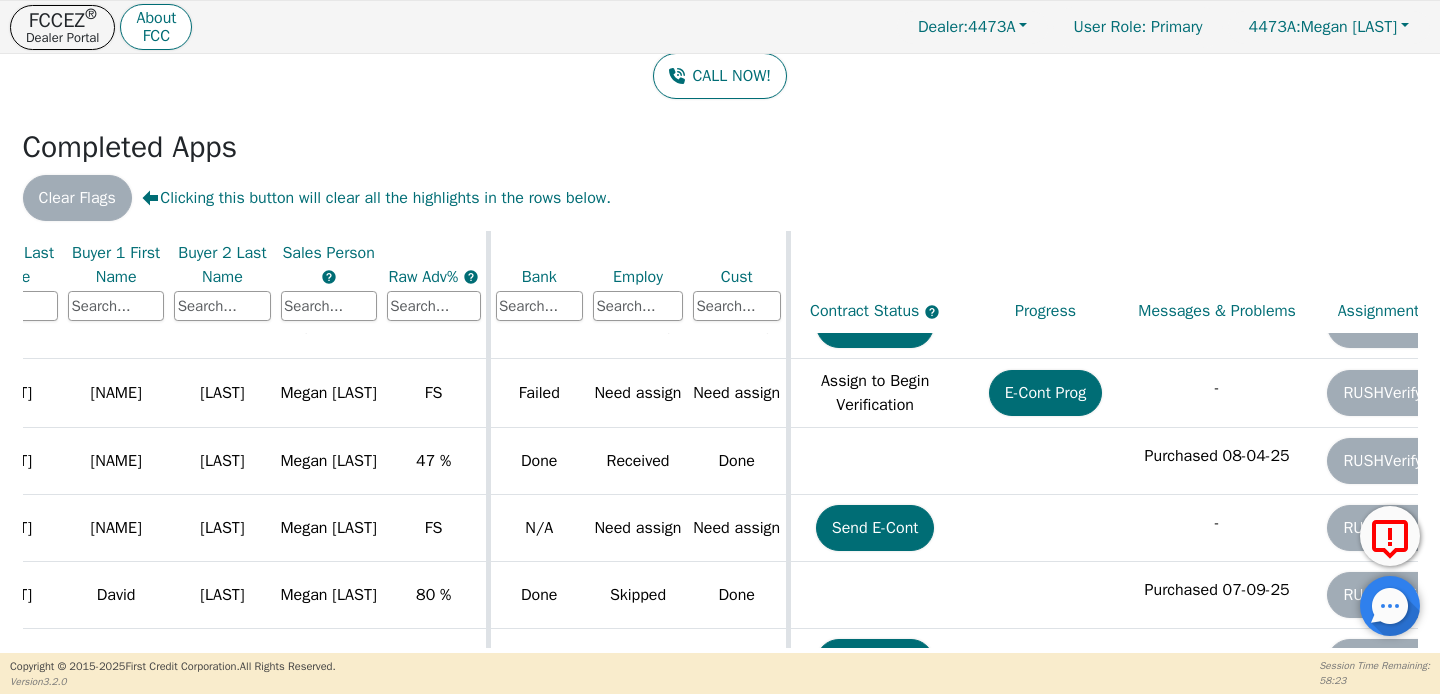 scroll, scrollTop: 291, scrollLeft: 387, axis: both 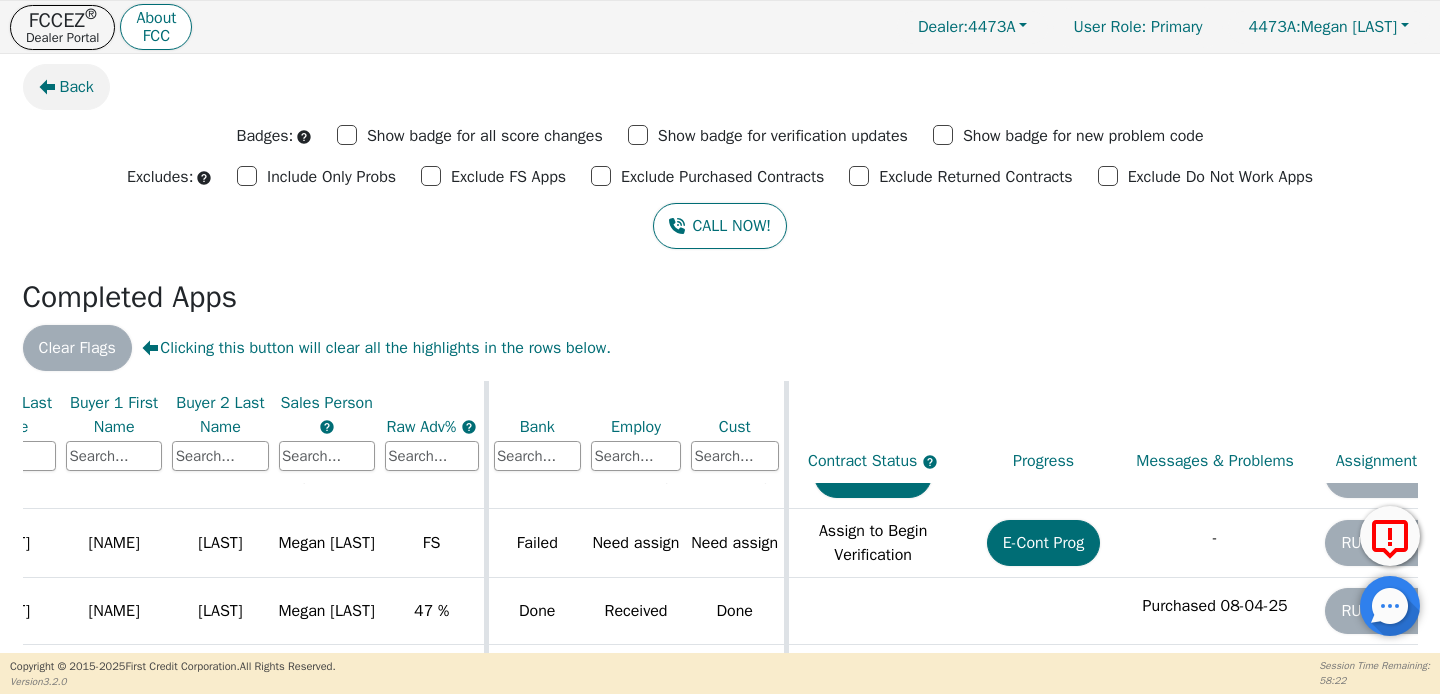 click on "Back" at bounding box center [77, 87] 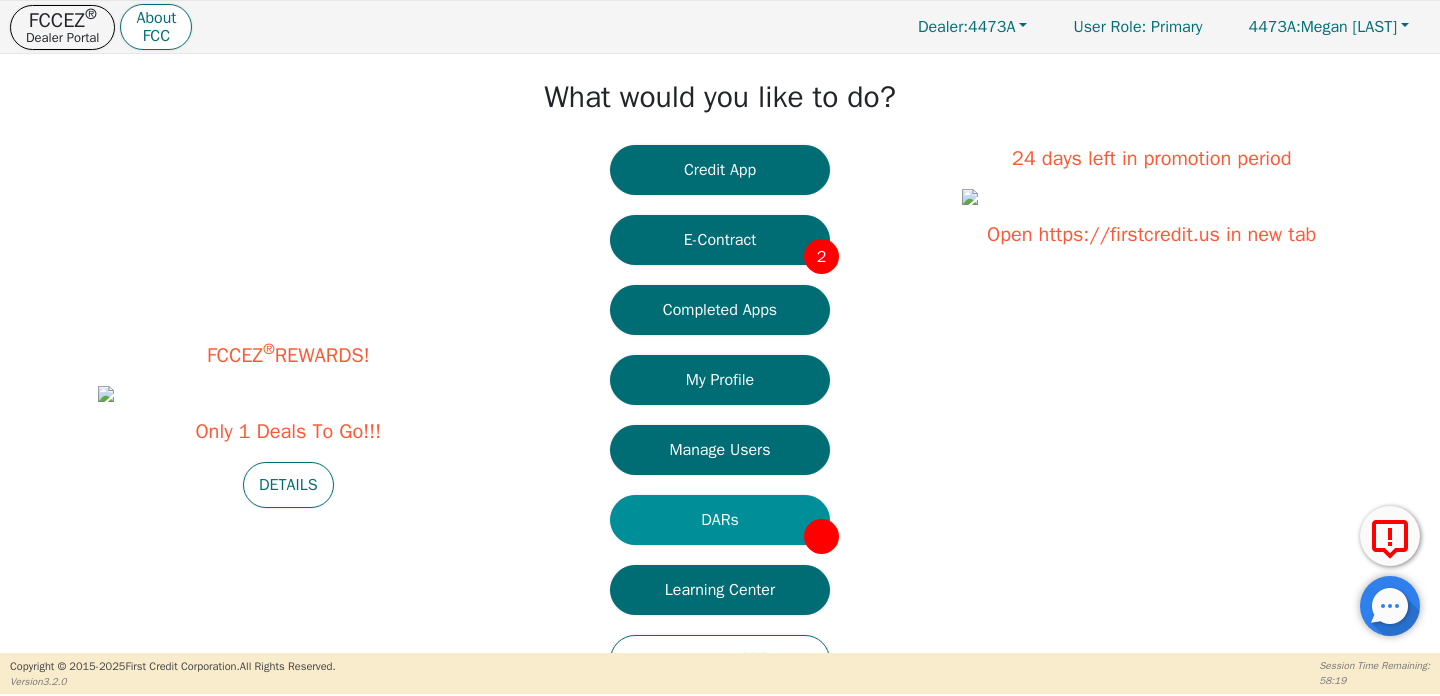 click on "DARs" at bounding box center [720, 520] 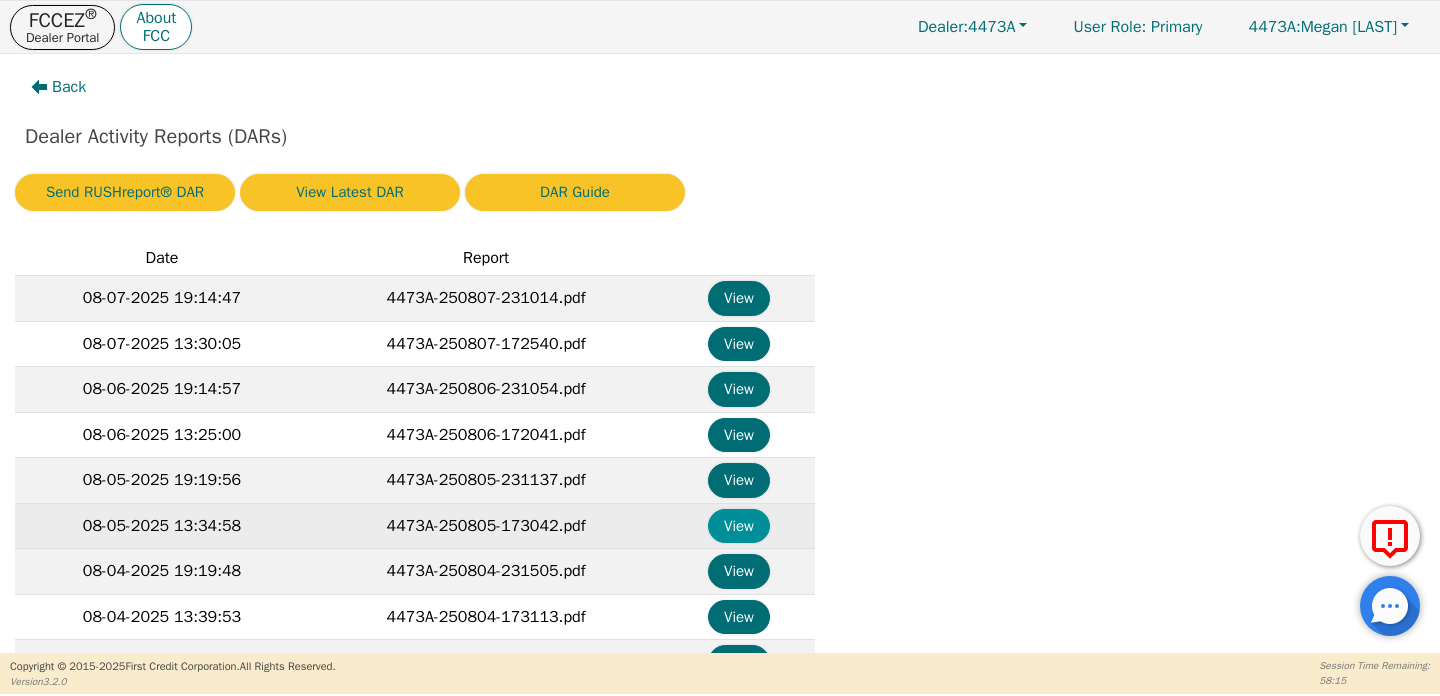 click on "View" at bounding box center [739, 526] 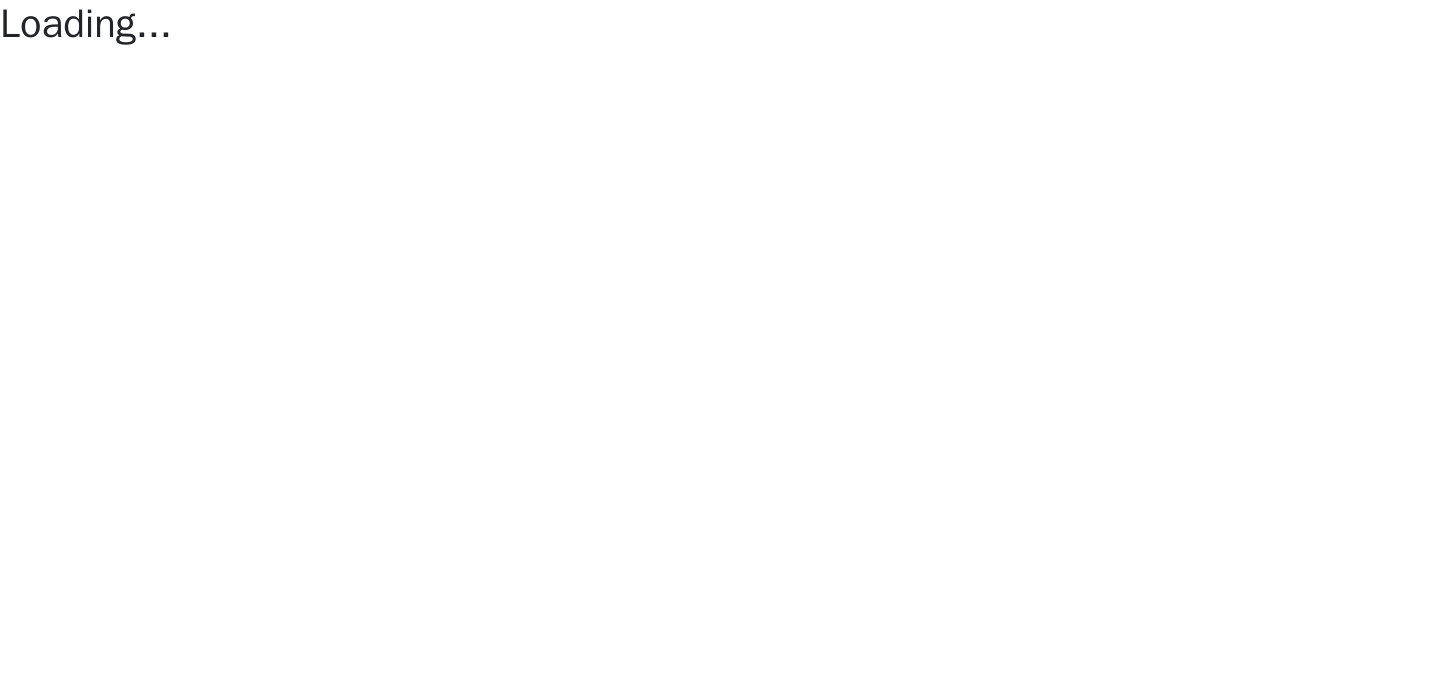 scroll, scrollTop: 0, scrollLeft: 0, axis: both 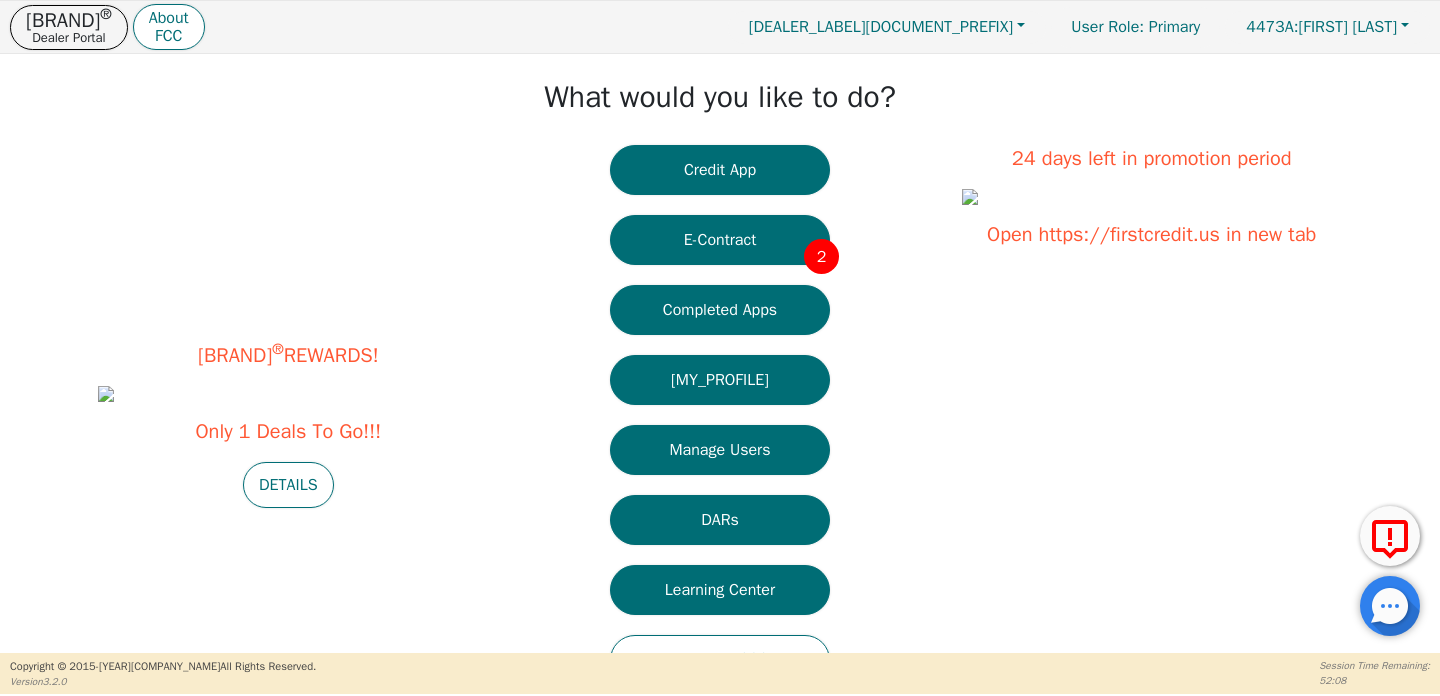 click on "Completed Apps" at bounding box center [720, 310] 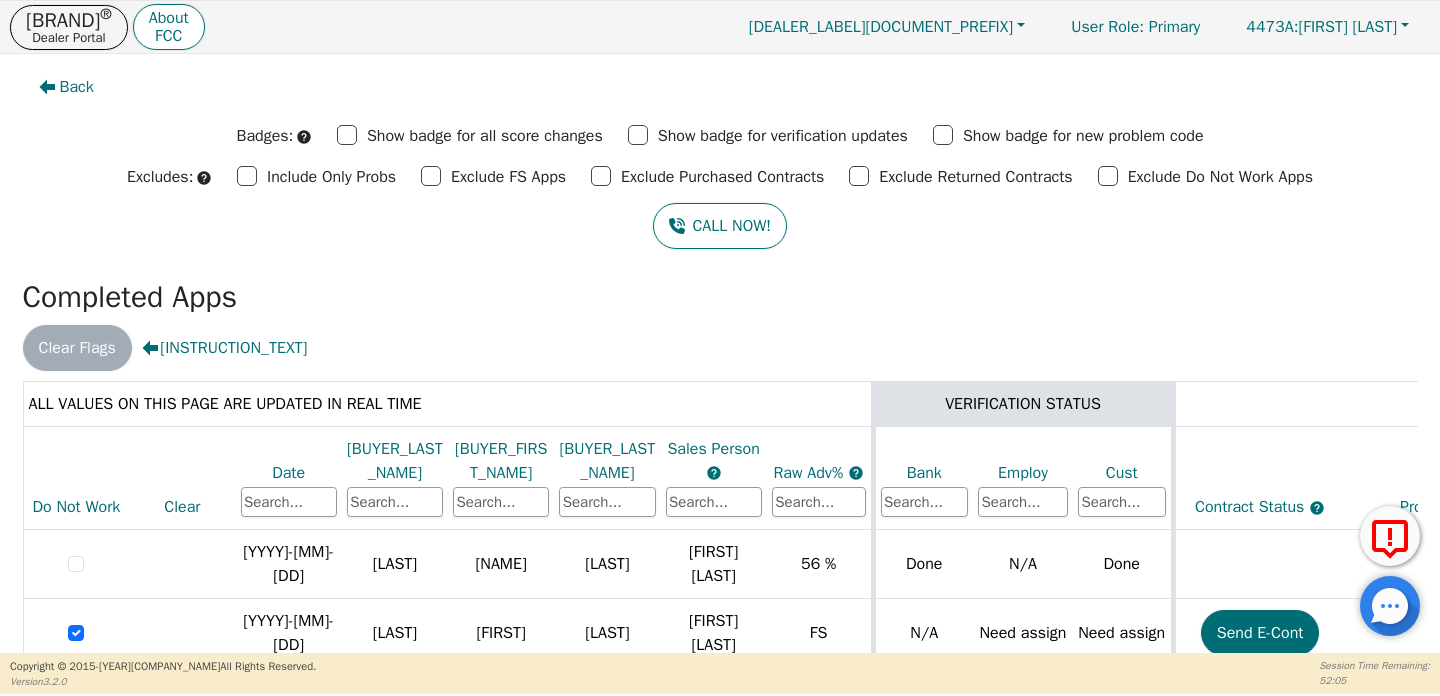 click on "Date" at bounding box center (289, 473) 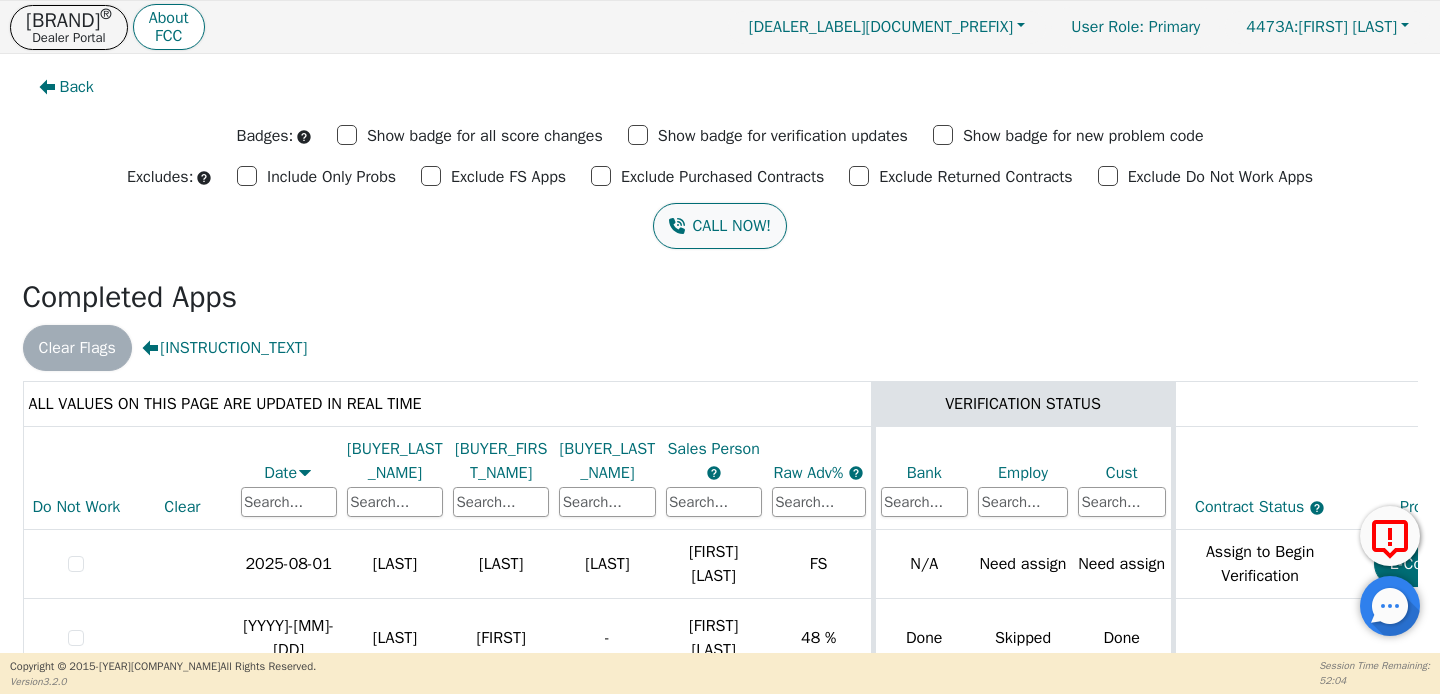 scroll, scrollTop: 150, scrollLeft: 0, axis: vertical 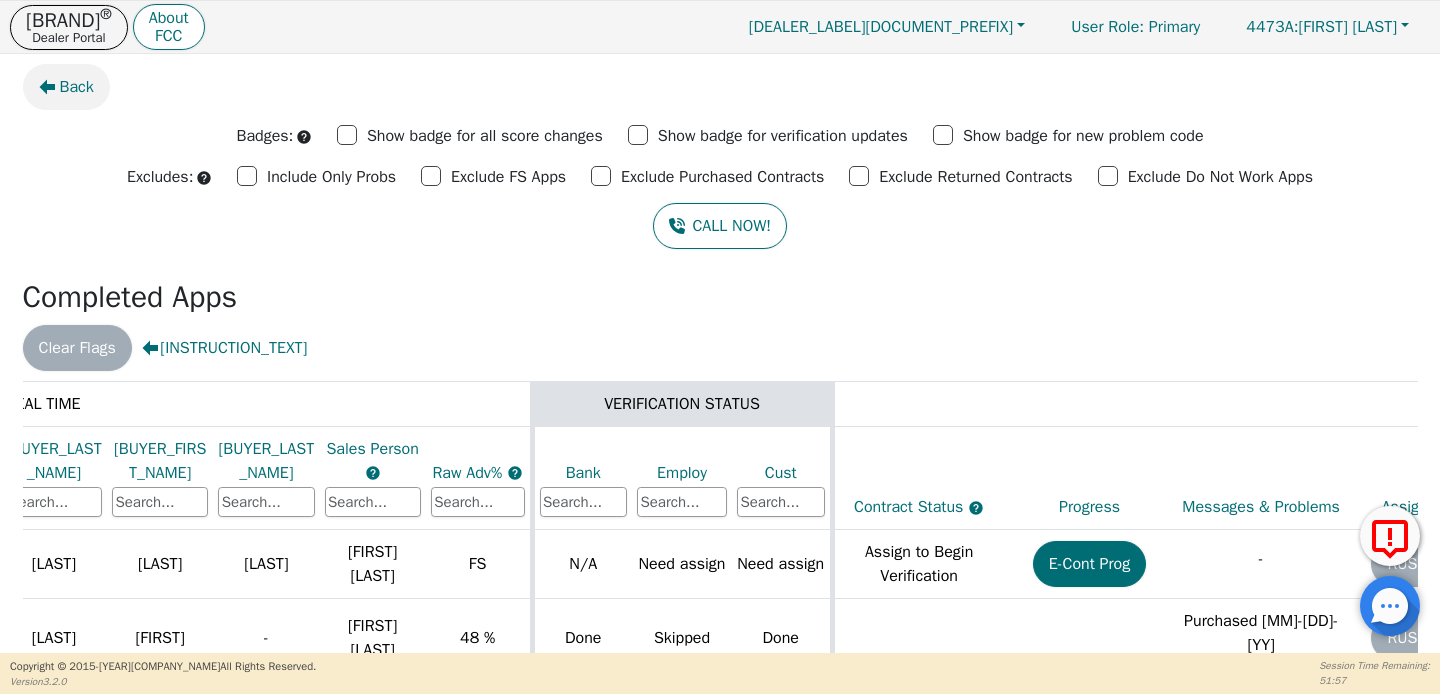 click on "Back" at bounding box center (77, 87) 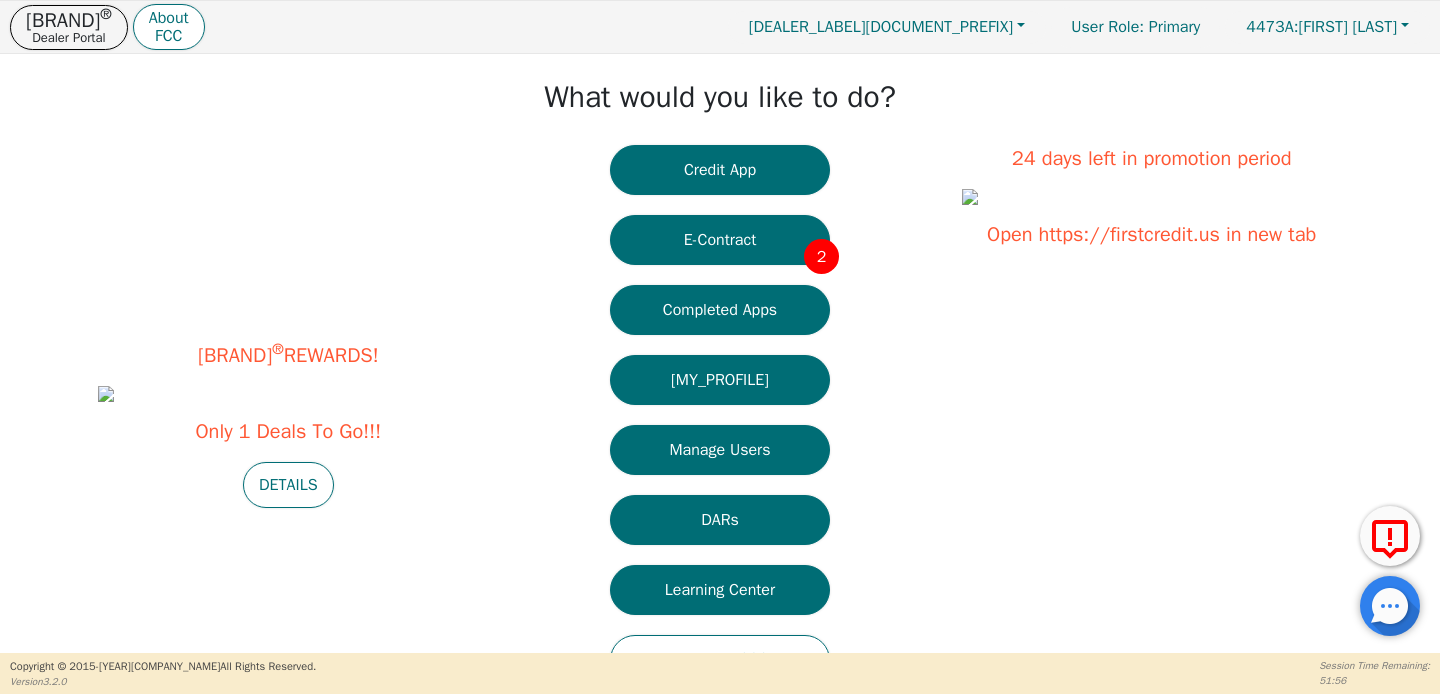 click on "[MENU_ITEMS]" at bounding box center (720, 425) 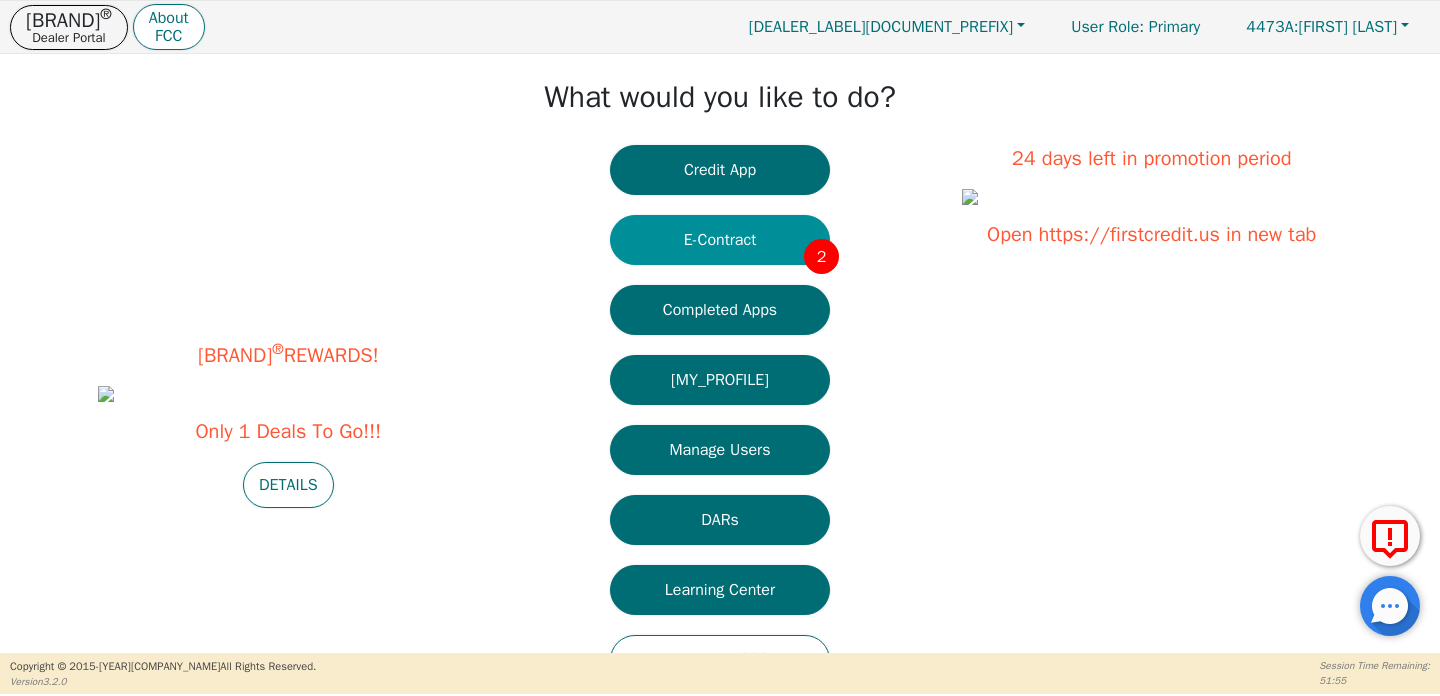 click on "E-Contract 2" at bounding box center [720, 240] 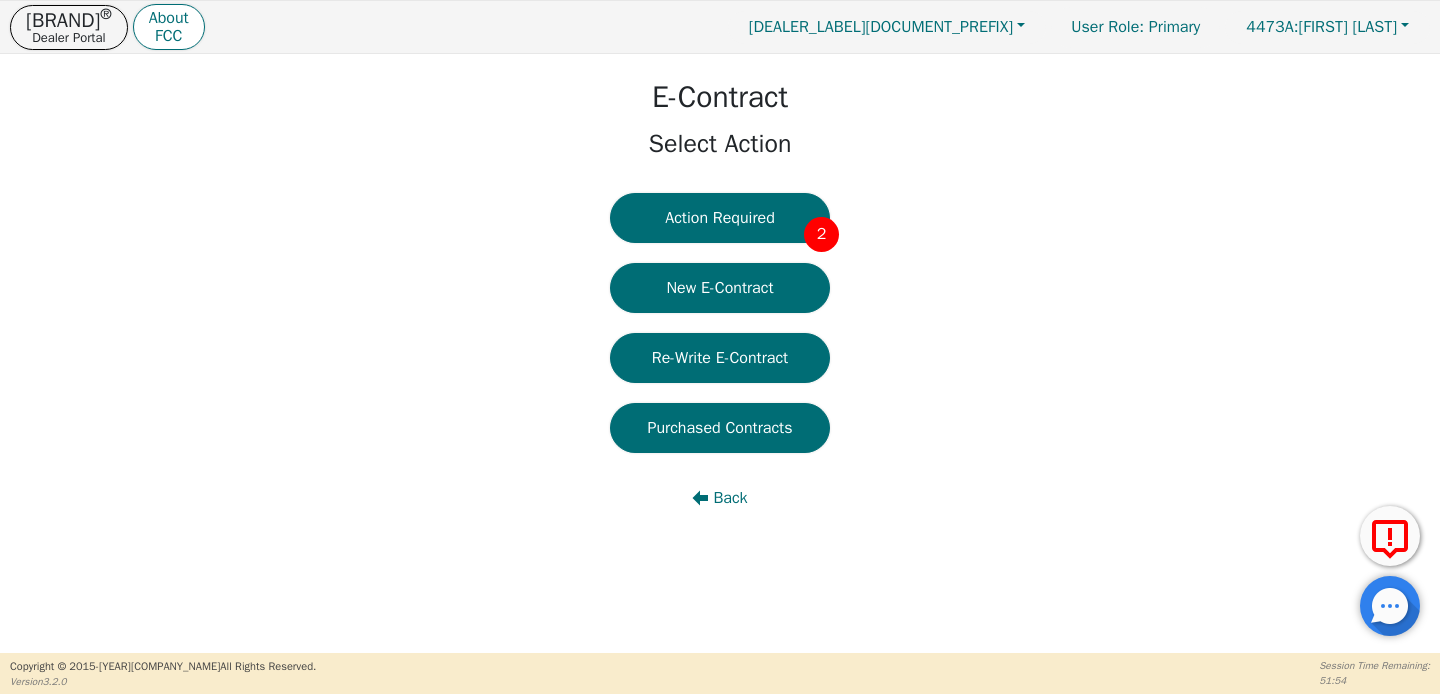 click on "Action Required 2" at bounding box center [720, 218] 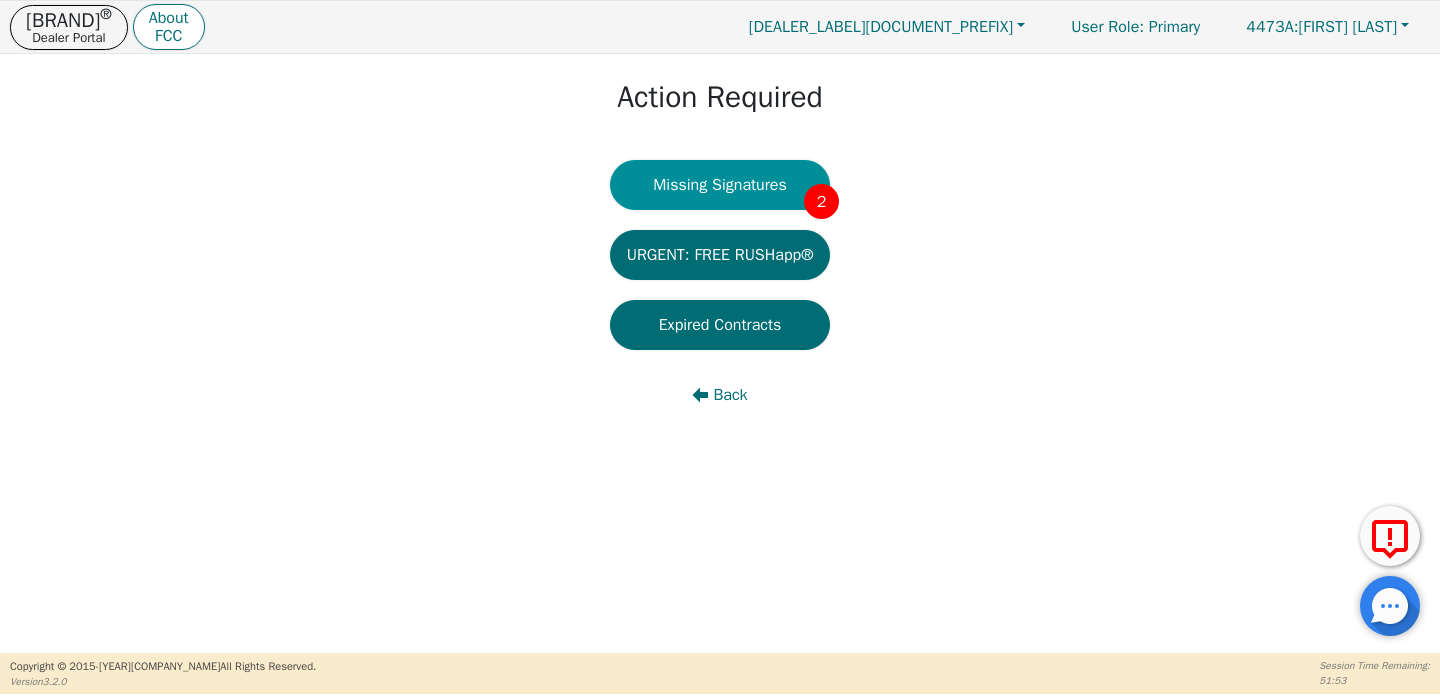 click on "Missing Signatures 2" at bounding box center [720, 185] 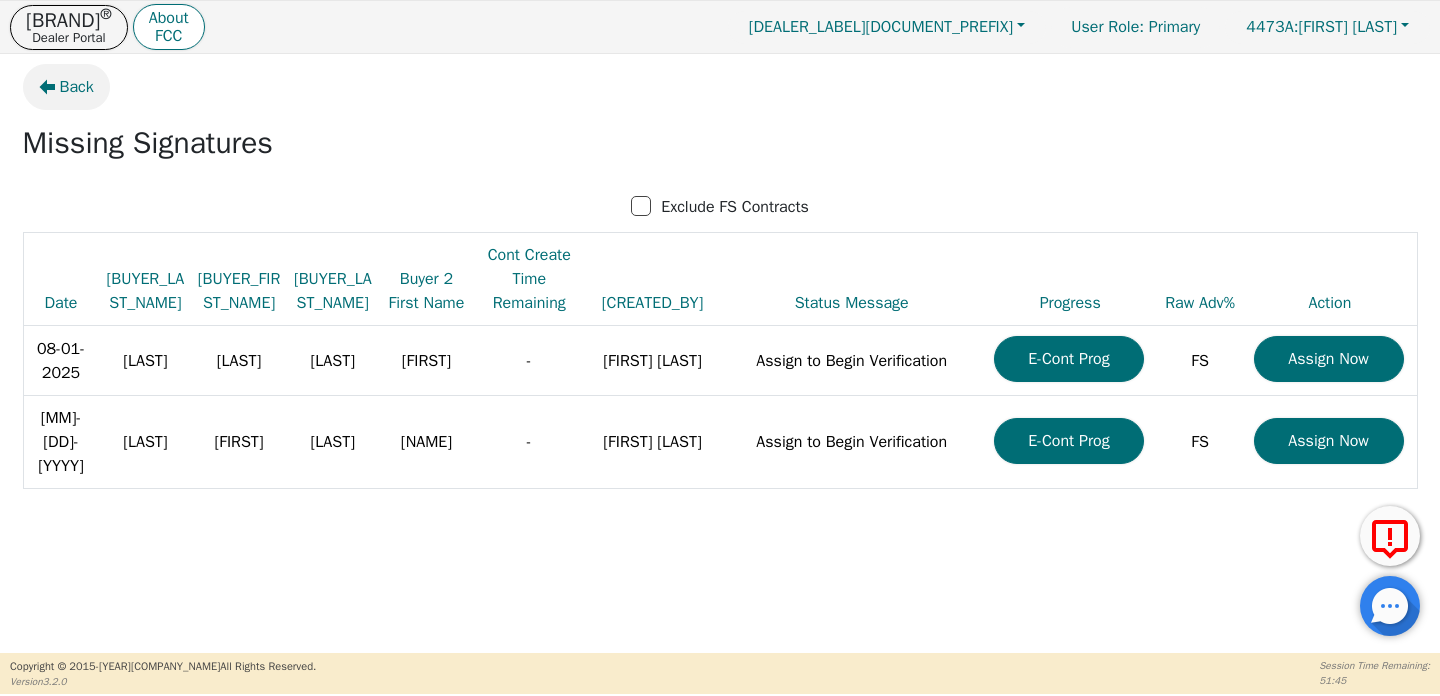 click on "Back" at bounding box center [77, 87] 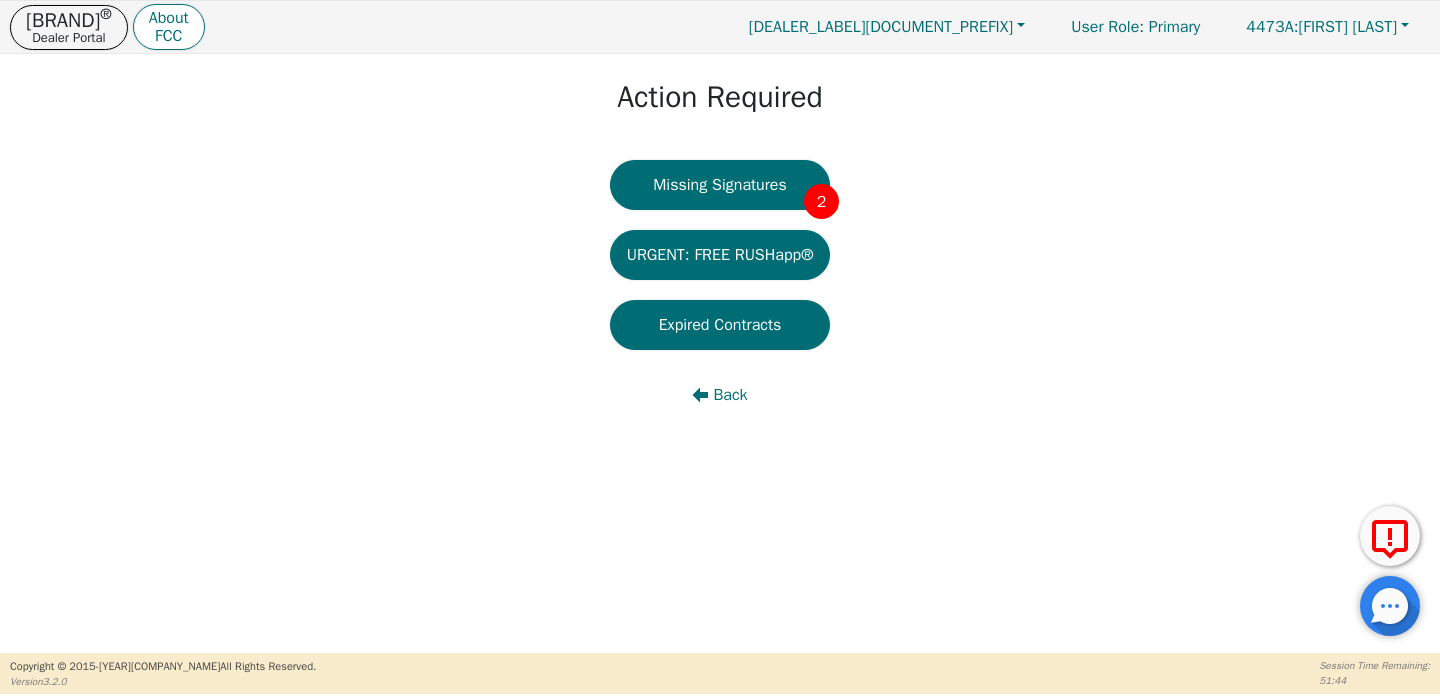 click on "Missing Signatures 2 URGENT: FREE RUSHapp® Expired Contracts Back" at bounding box center (720, 300) 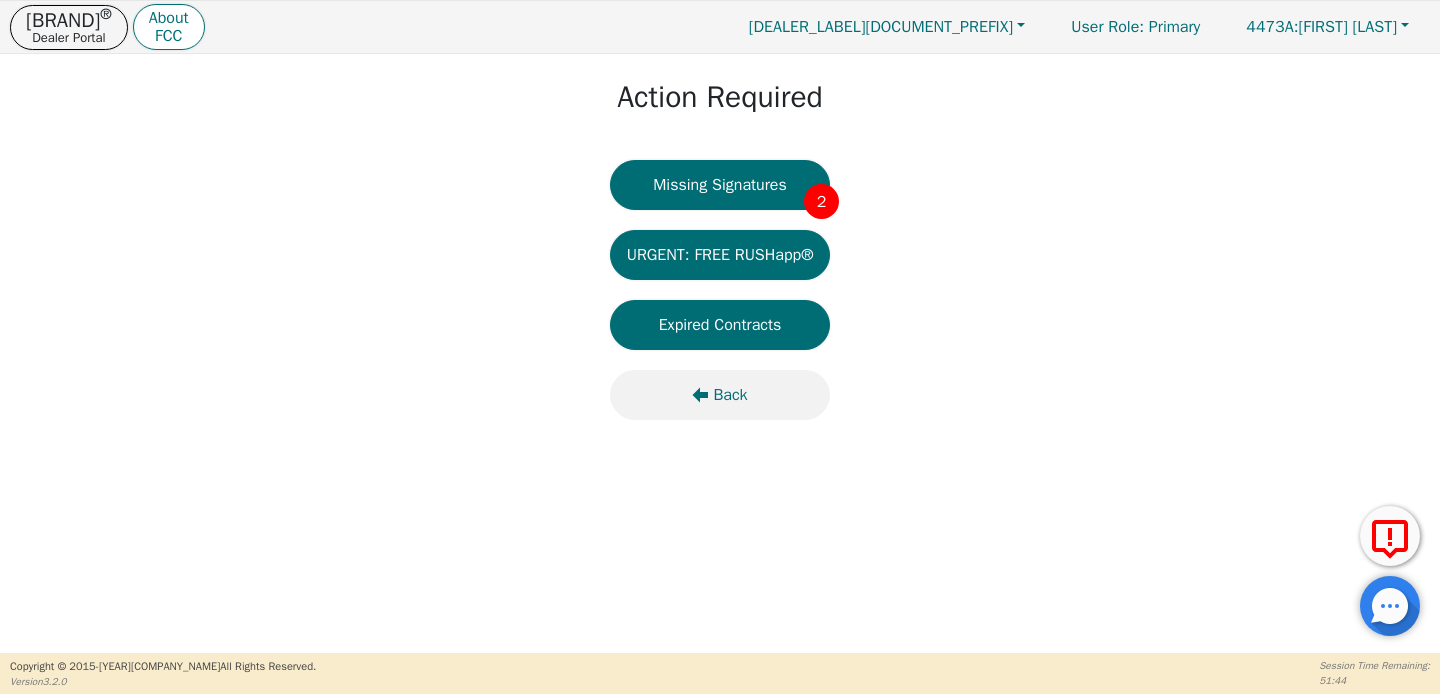 click on "Back" at bounding box center [720, 395] 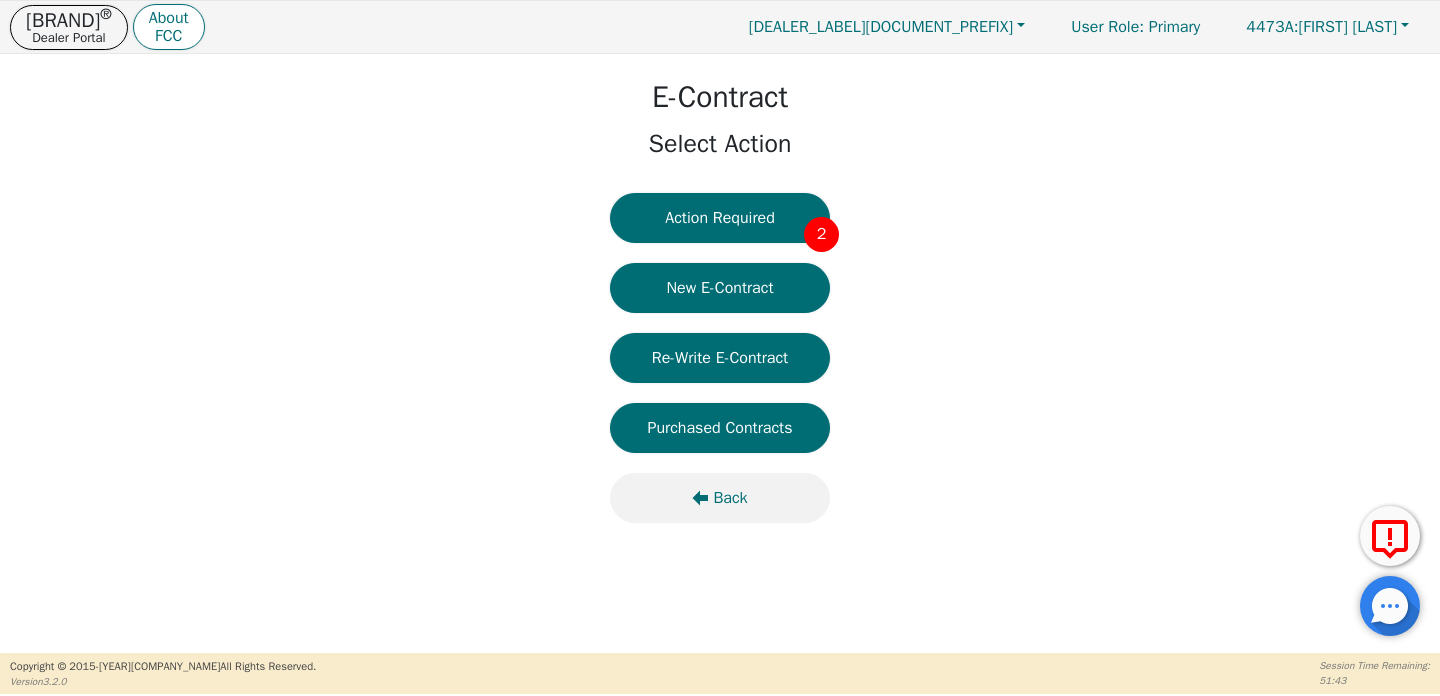 click on "Back" at bounding box center [720, 498] 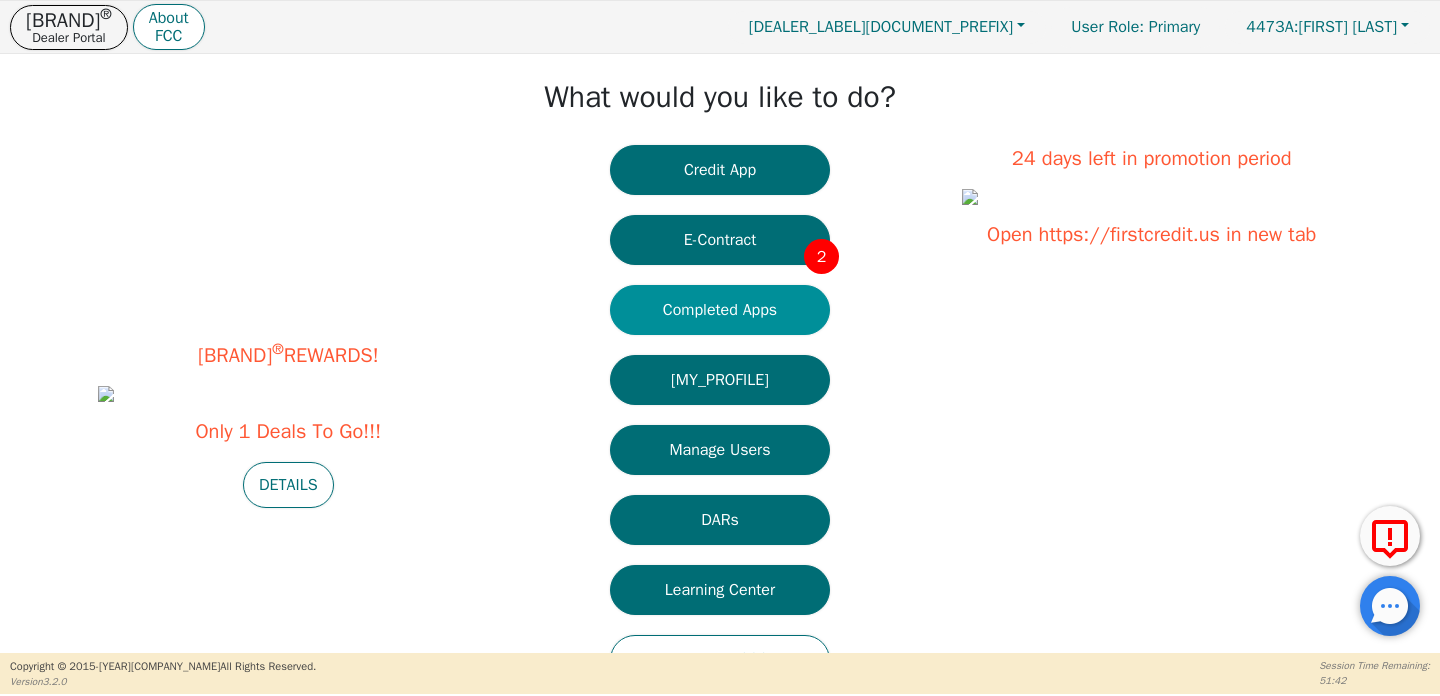 click on "Completed Apps" at bounding box center [720, 310] 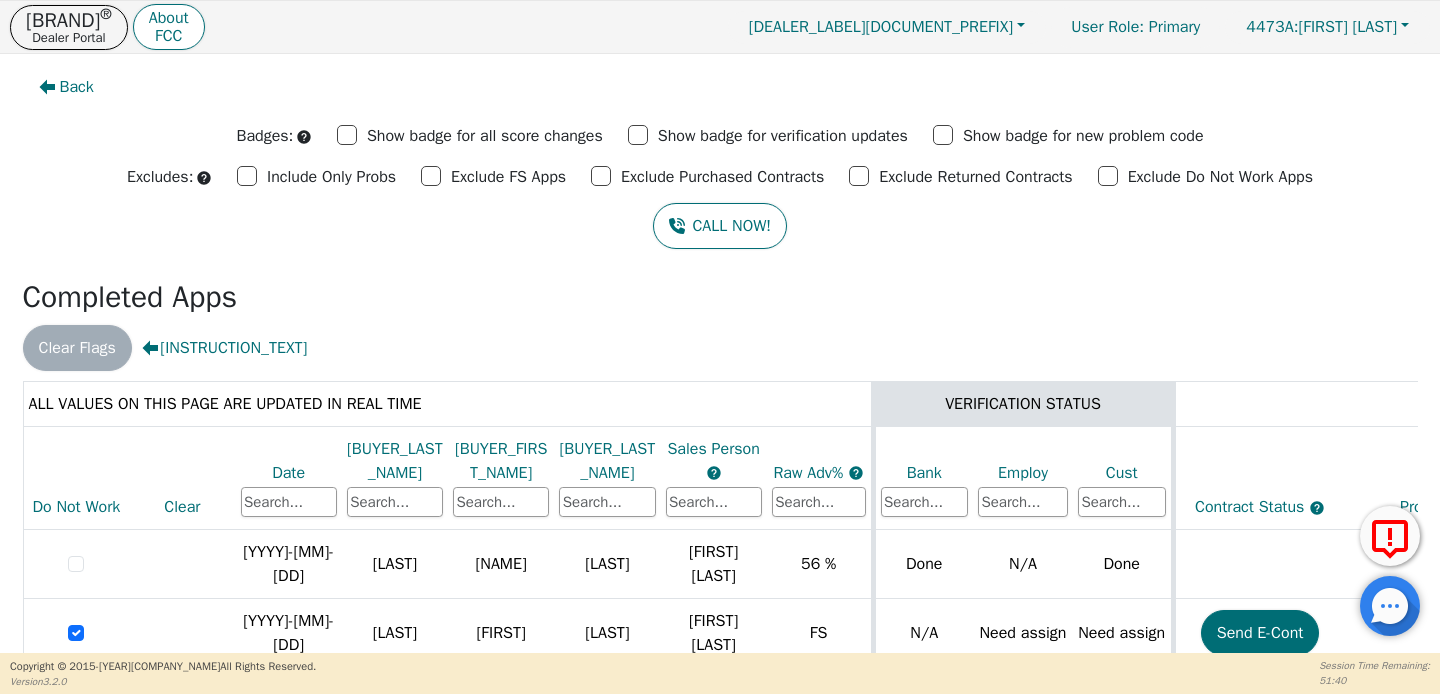 scroll, scrollTop: 150, scrollLeft: 0, axis: vertical 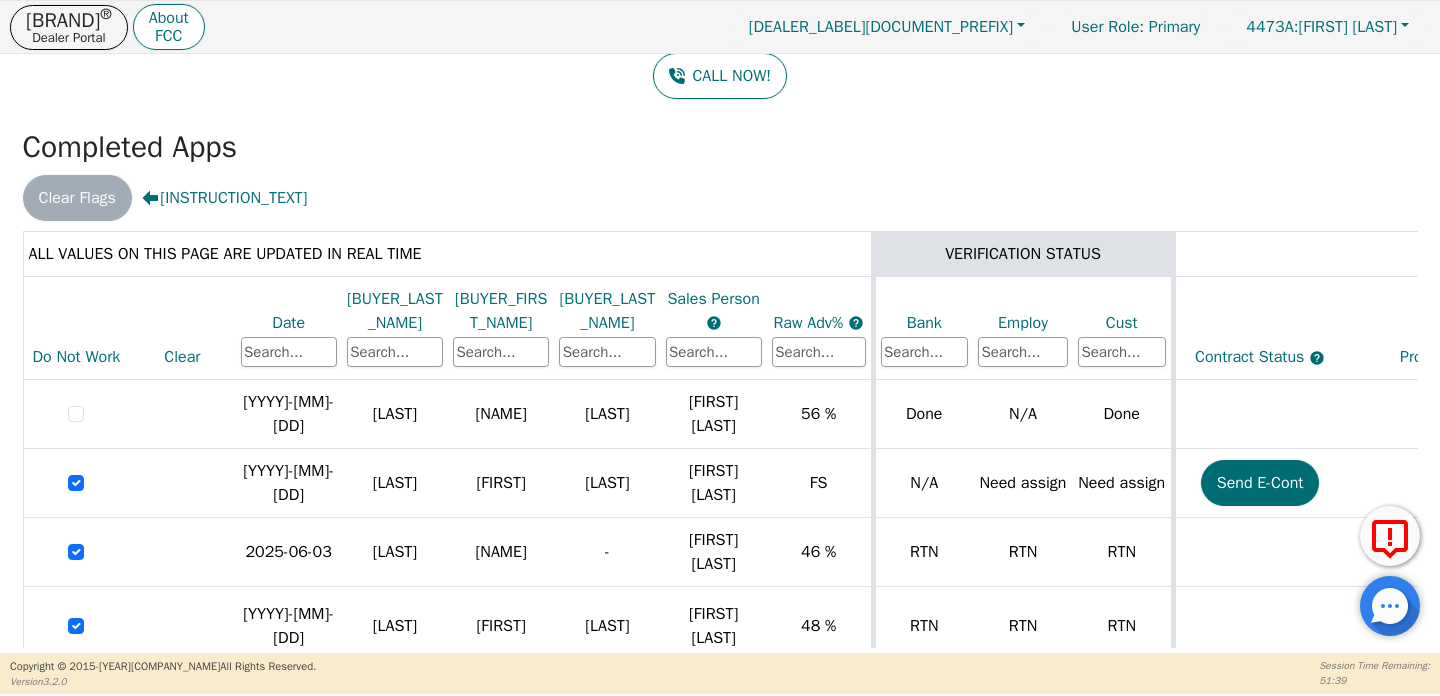 click on "Date" at bounding box center (289, 323) 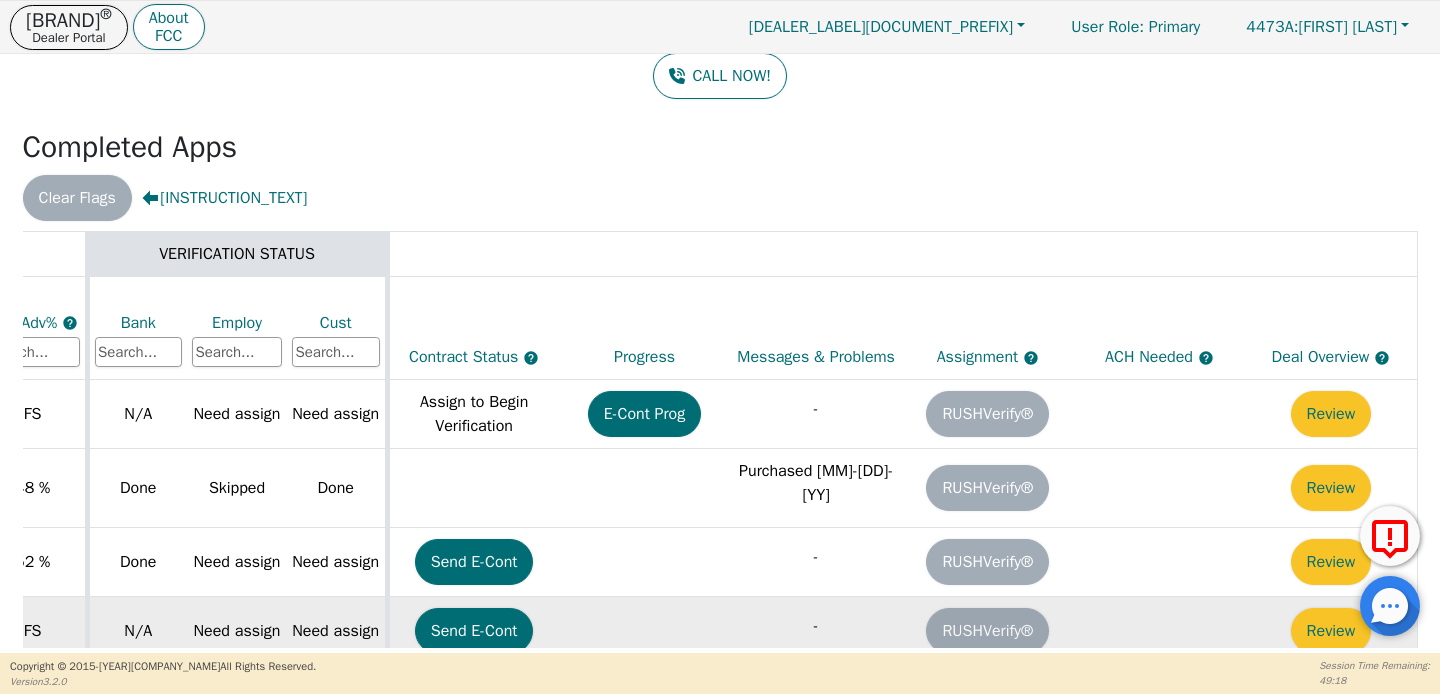 scroll, scrollTop: 55, scrollLeft: 798, axis: both 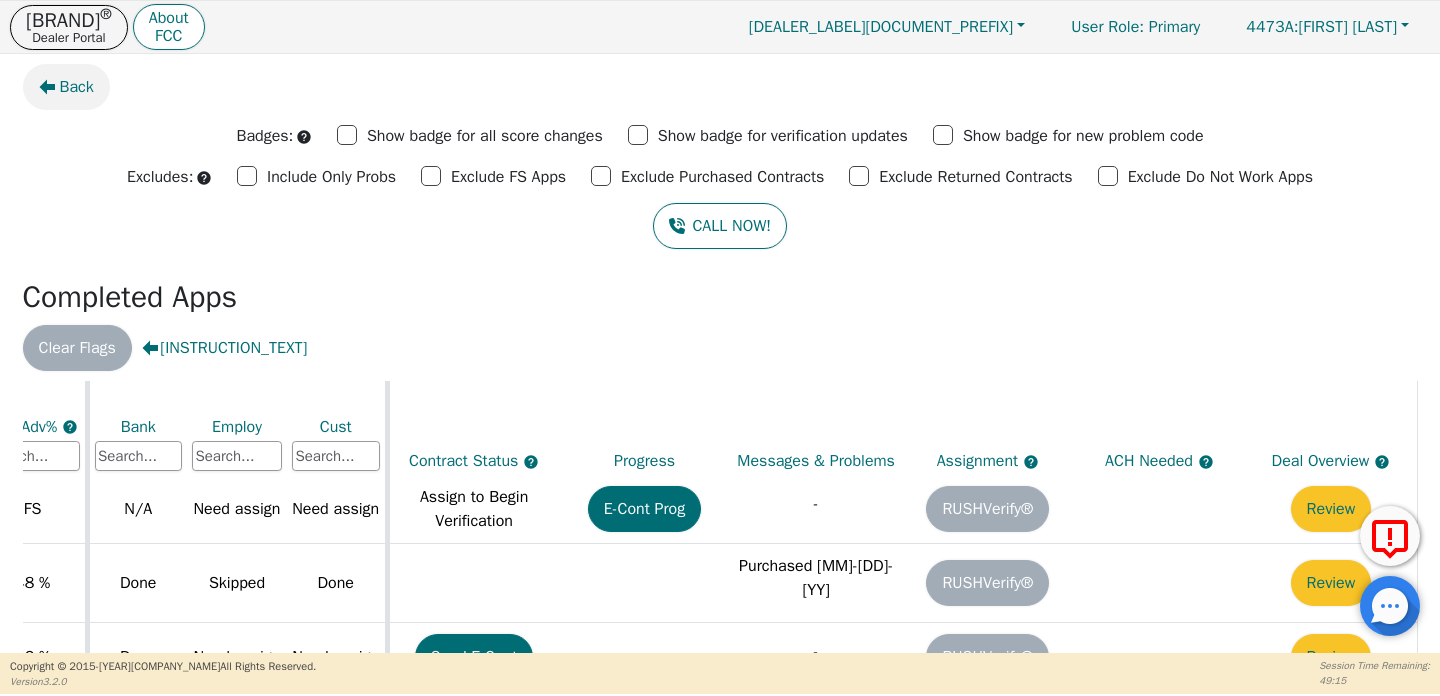 click on "Back" at bounding box center (77, 87) 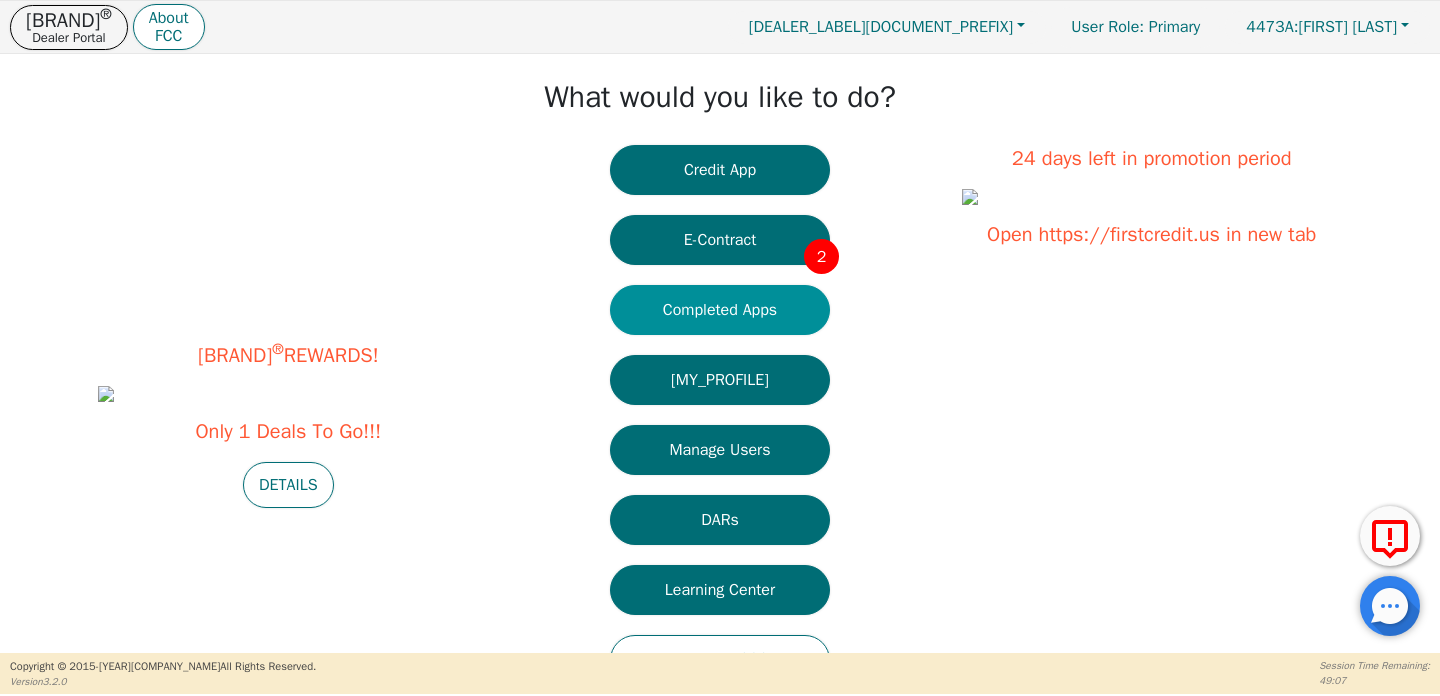 click on "Completed Apps" at bounding box center [720, 310] 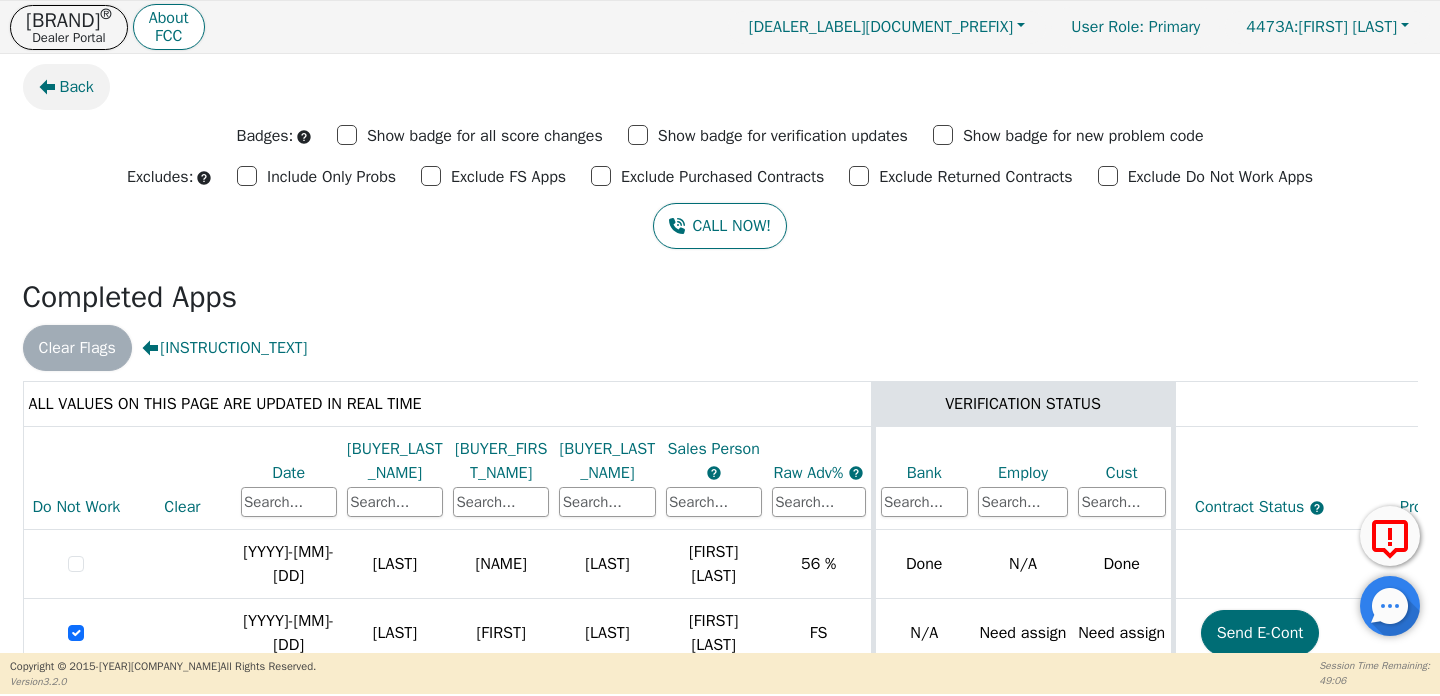 click on "Back" at bounding box center (66, 87) 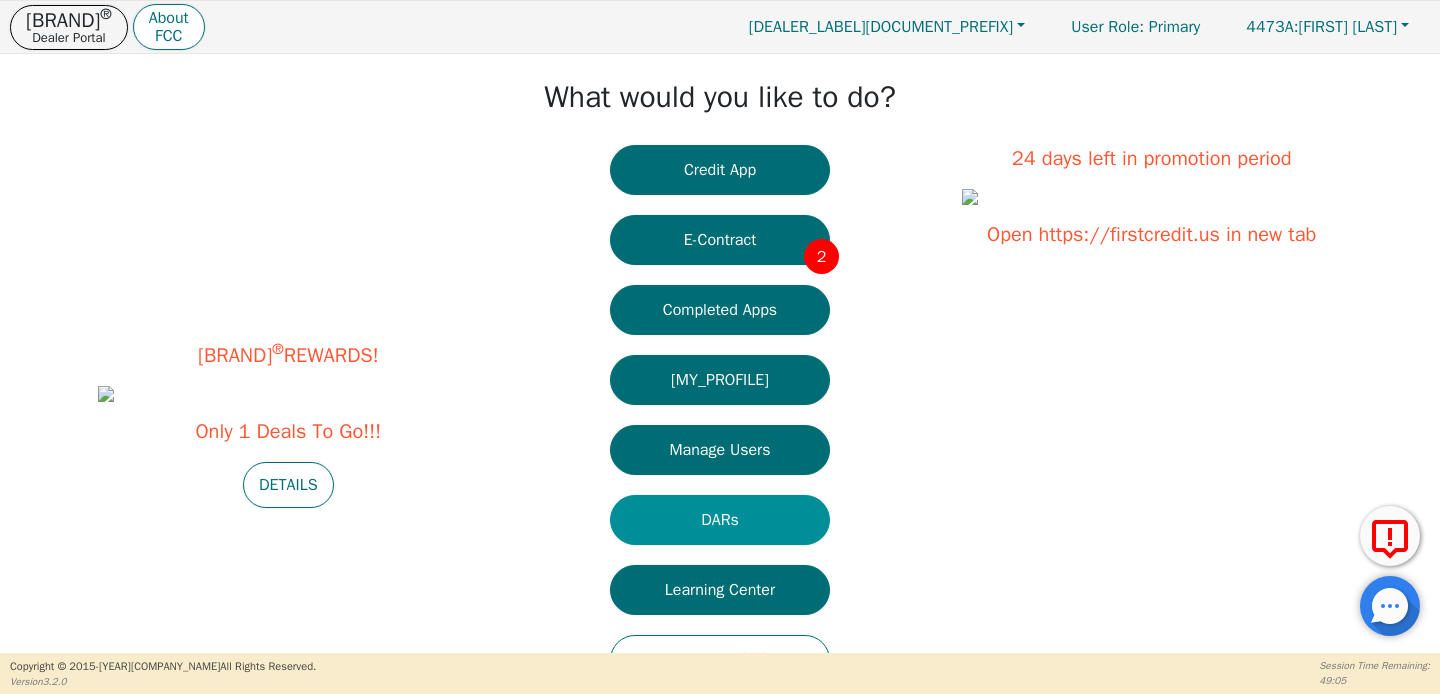 click on "DARs" at bounding box center (720, 520) 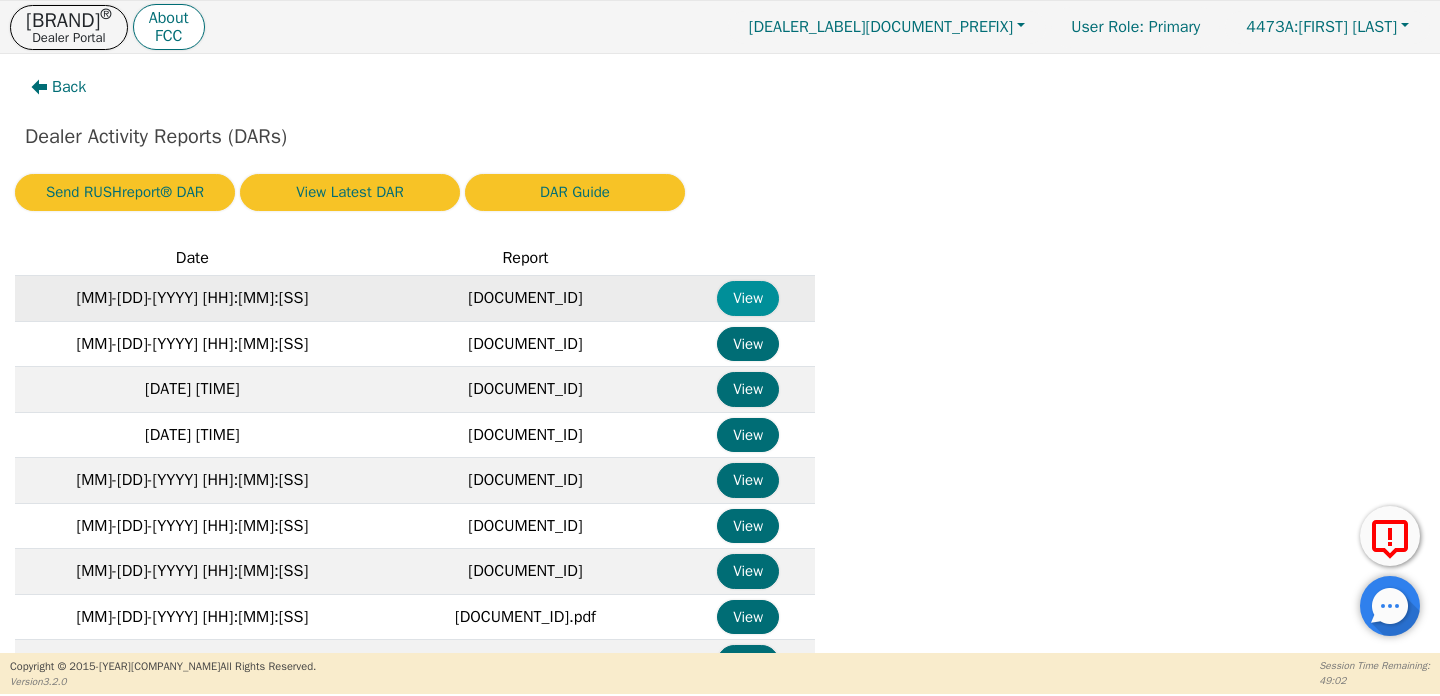 click on "View" at bounding box center (748, 298) 